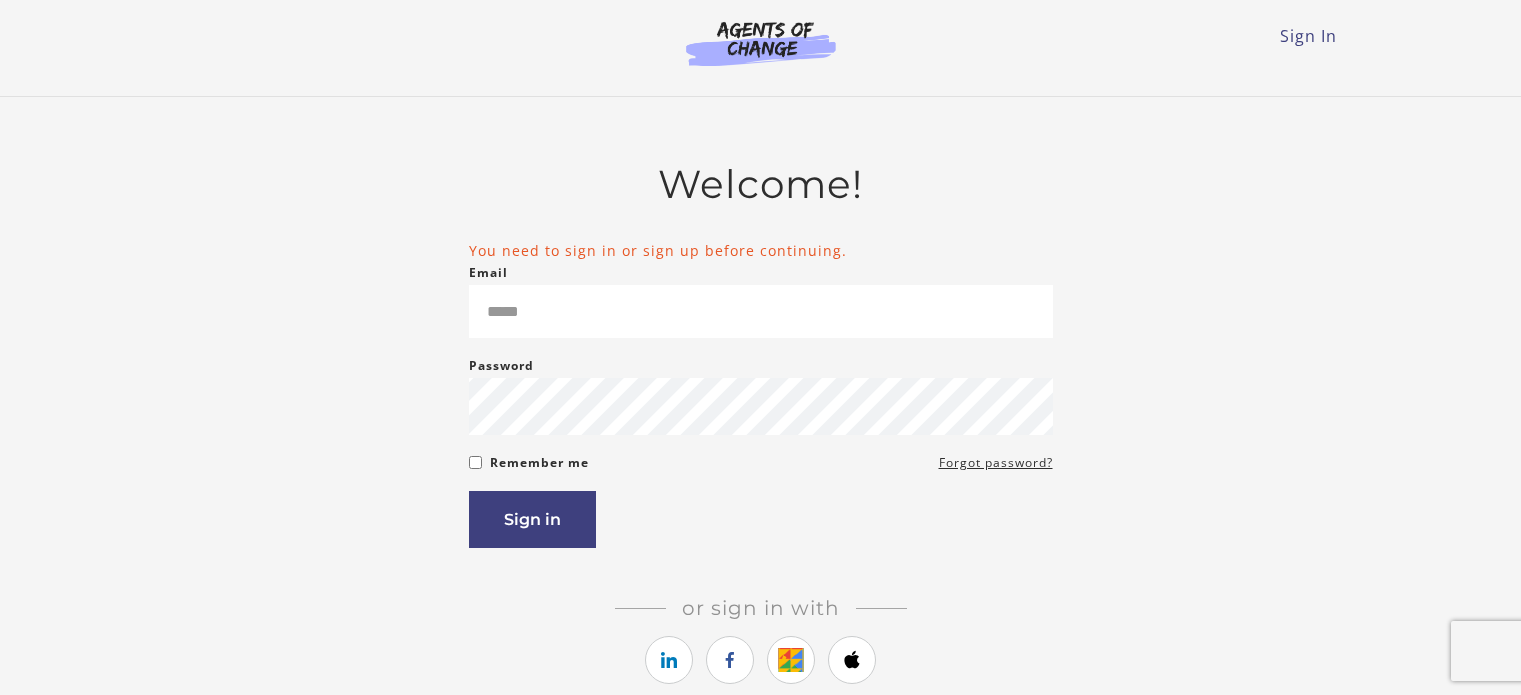 scroll, scrollTop: 0, scrollLeft: 0, axis: both 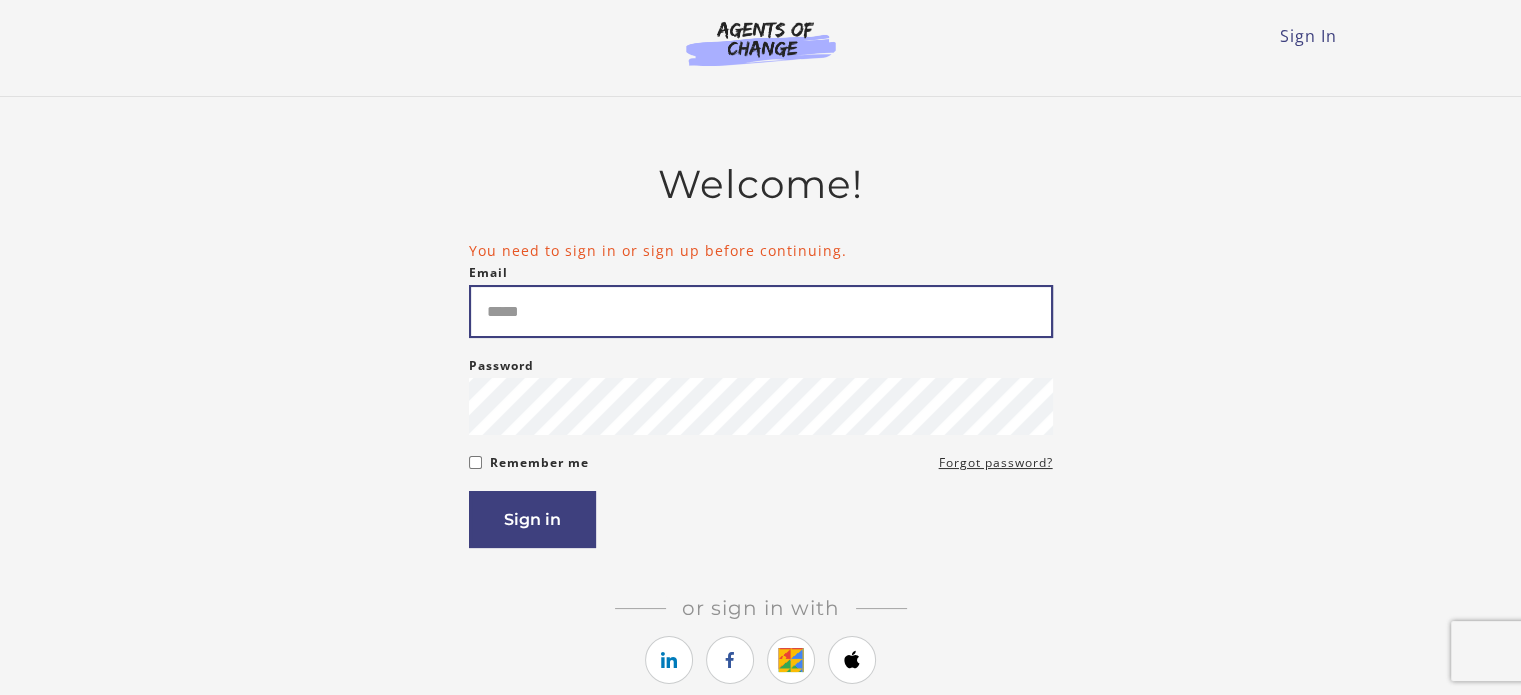 click on "Email" at bounding box center [761, 311] 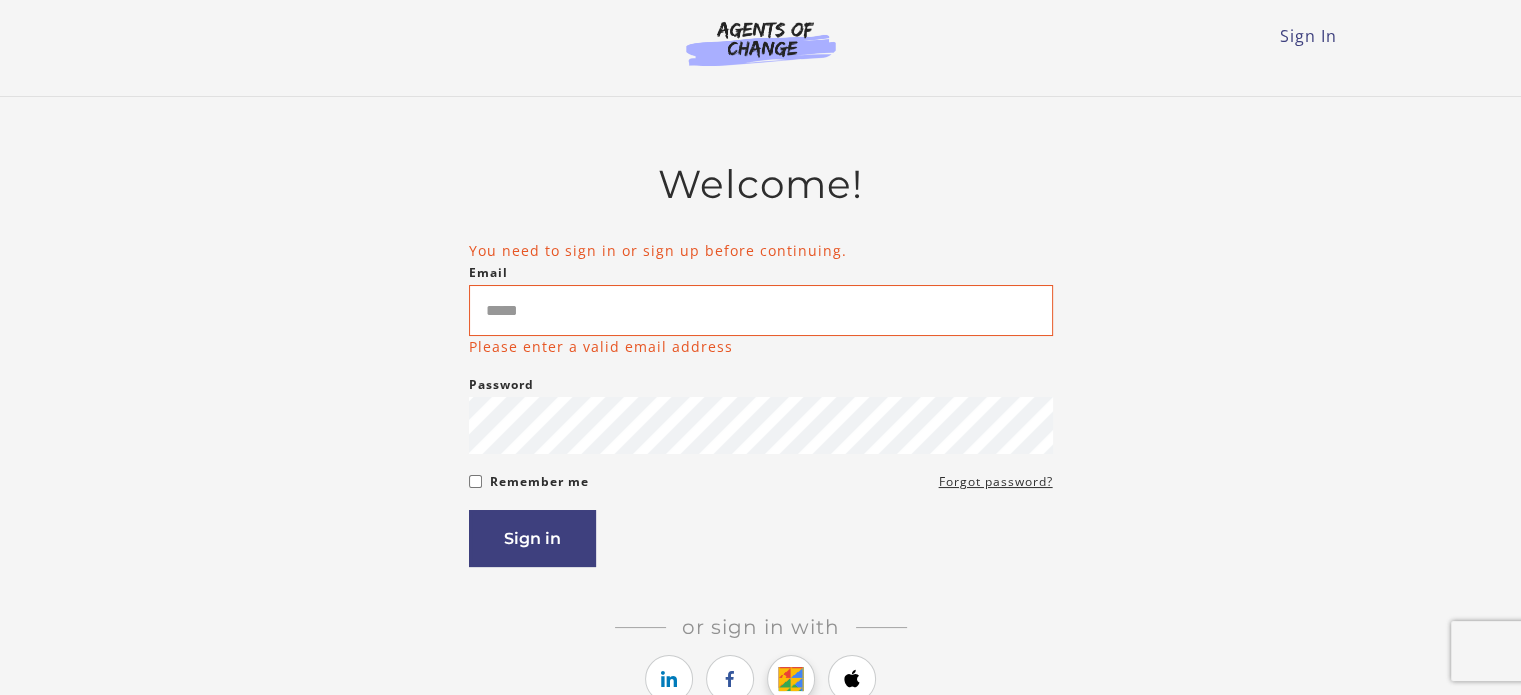 click on "Or sign in with
Or sign up with" at bounding box center (761, 662) 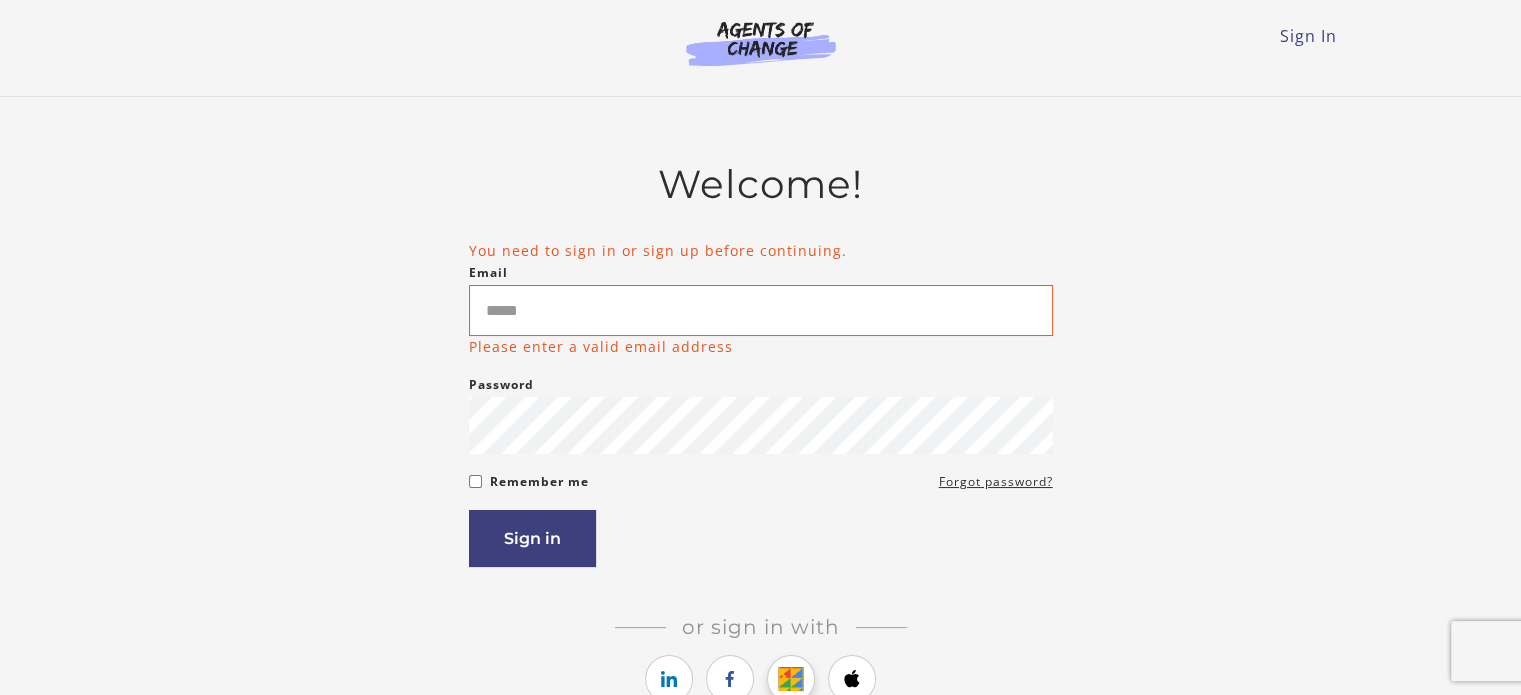 click at bounding box center (791, 679) 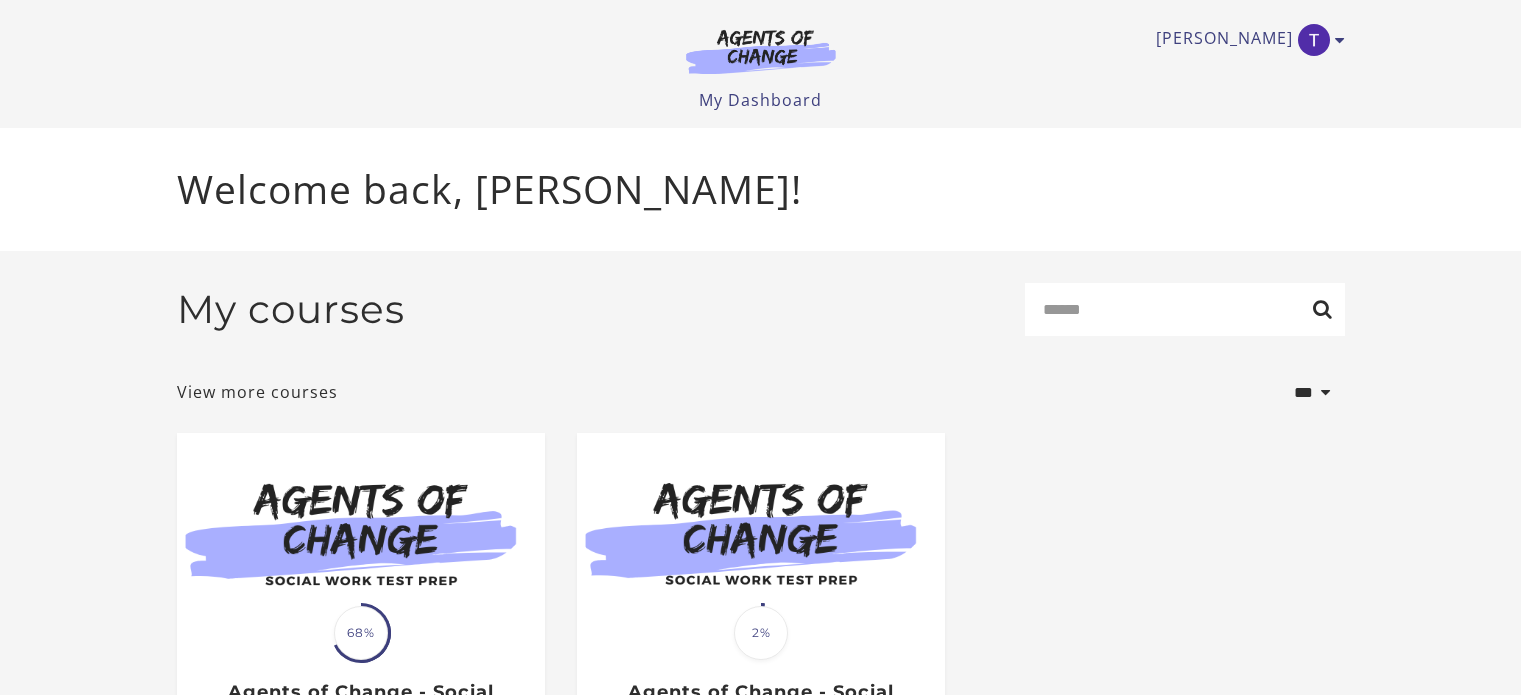 scroll, scrollTop: 0, scrollLeft: 0, axis: both 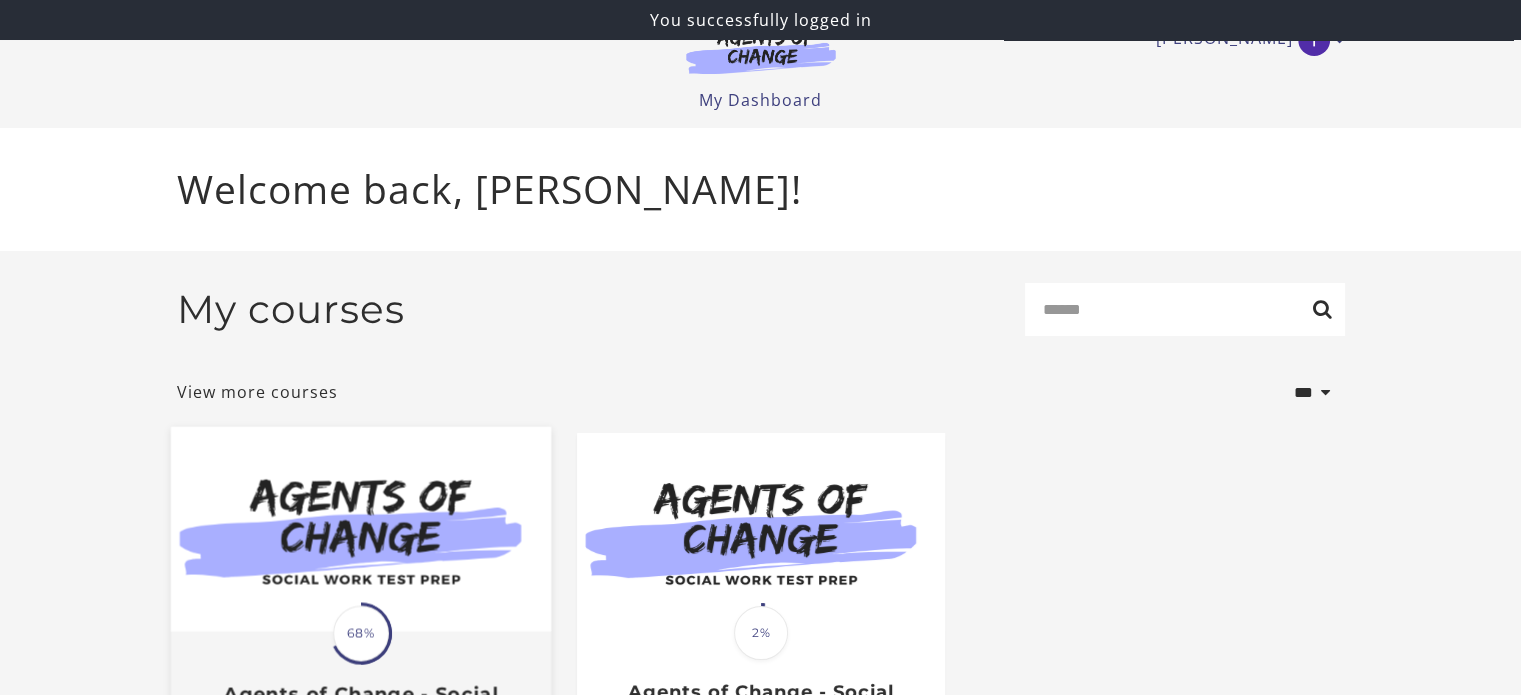 click at bounding box center [360, 529] 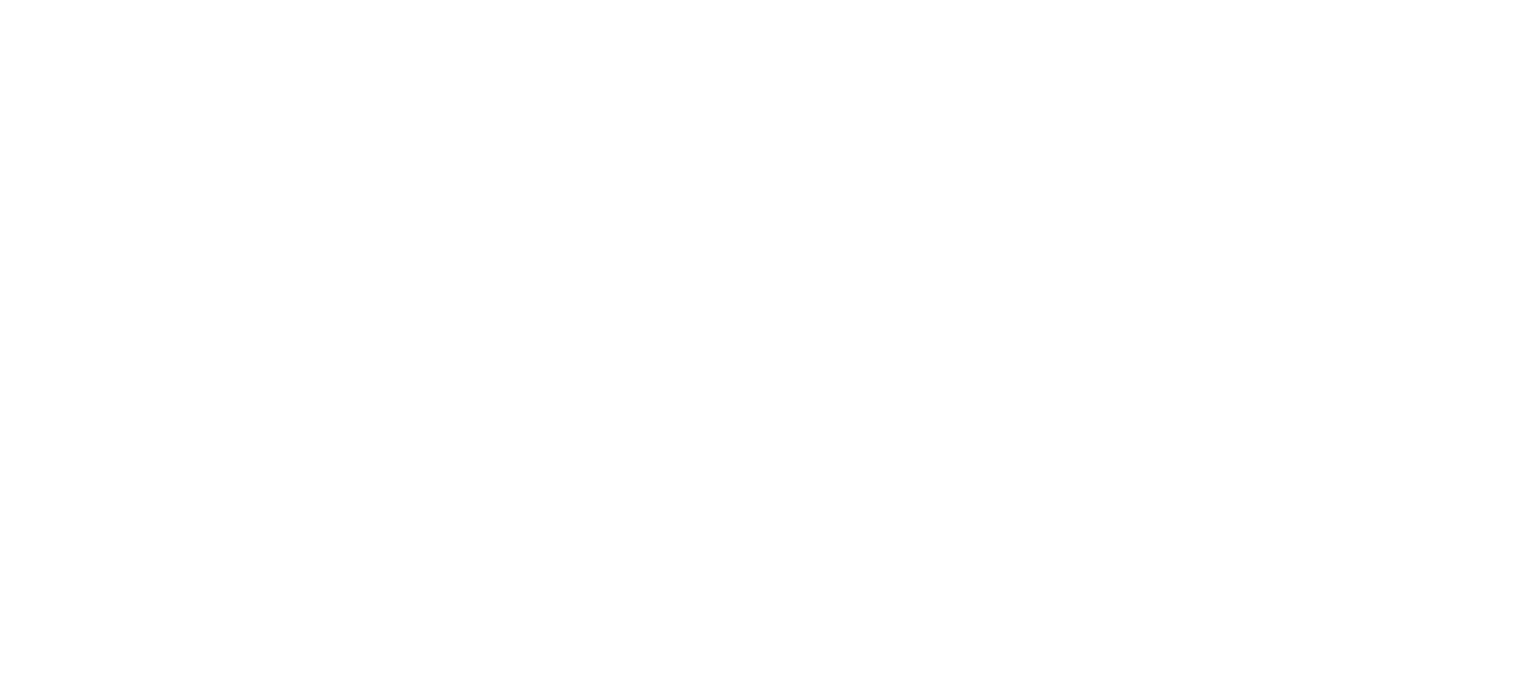 scroll, scrollTop: 0, scrollLeft: 0, axis: both 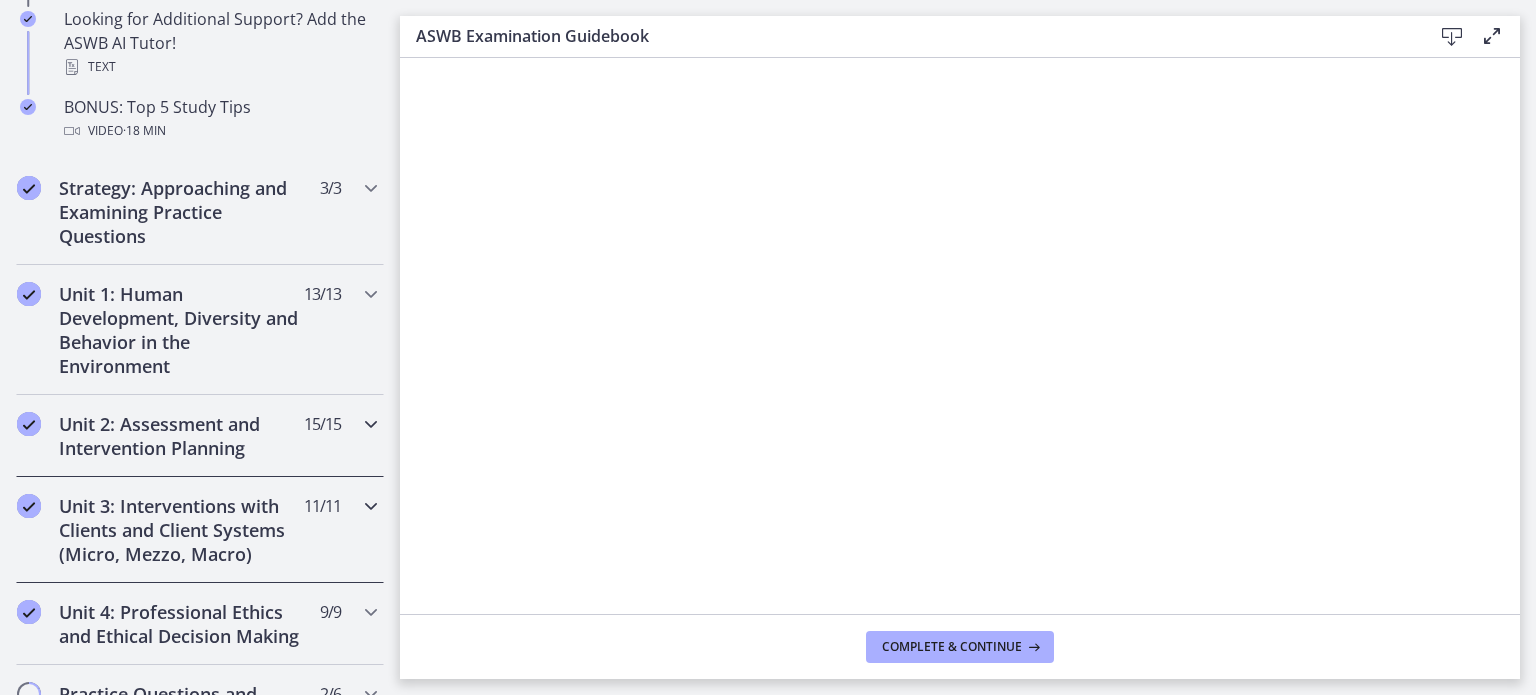 drag, startPoint x: 364, startPoint y: 454, endPoint x: 364, endPoint y: 478, distance: 24 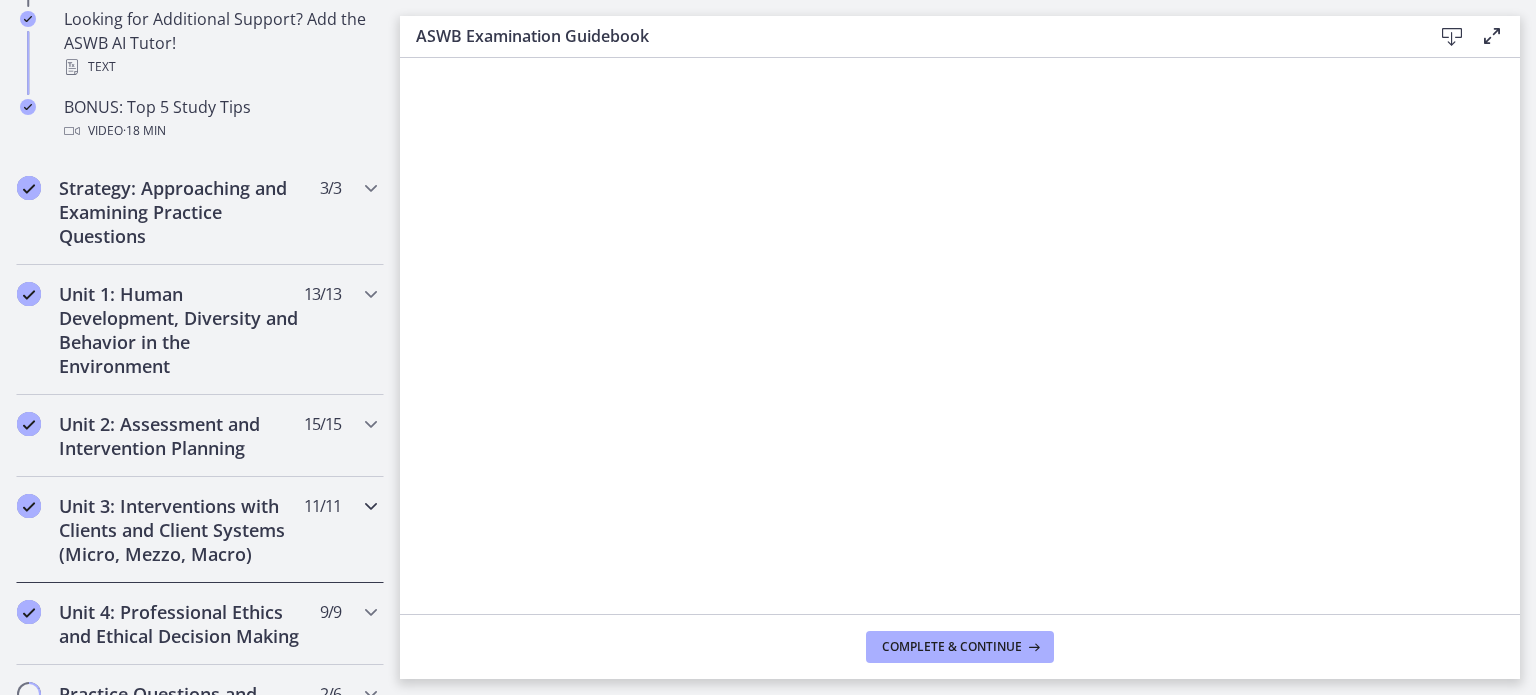click on "Unit 3: Interventions with Clients and Client Systems (Micro, Mezzo, Macro)
11  /  11
Completed" at bounding box center [200, 530] 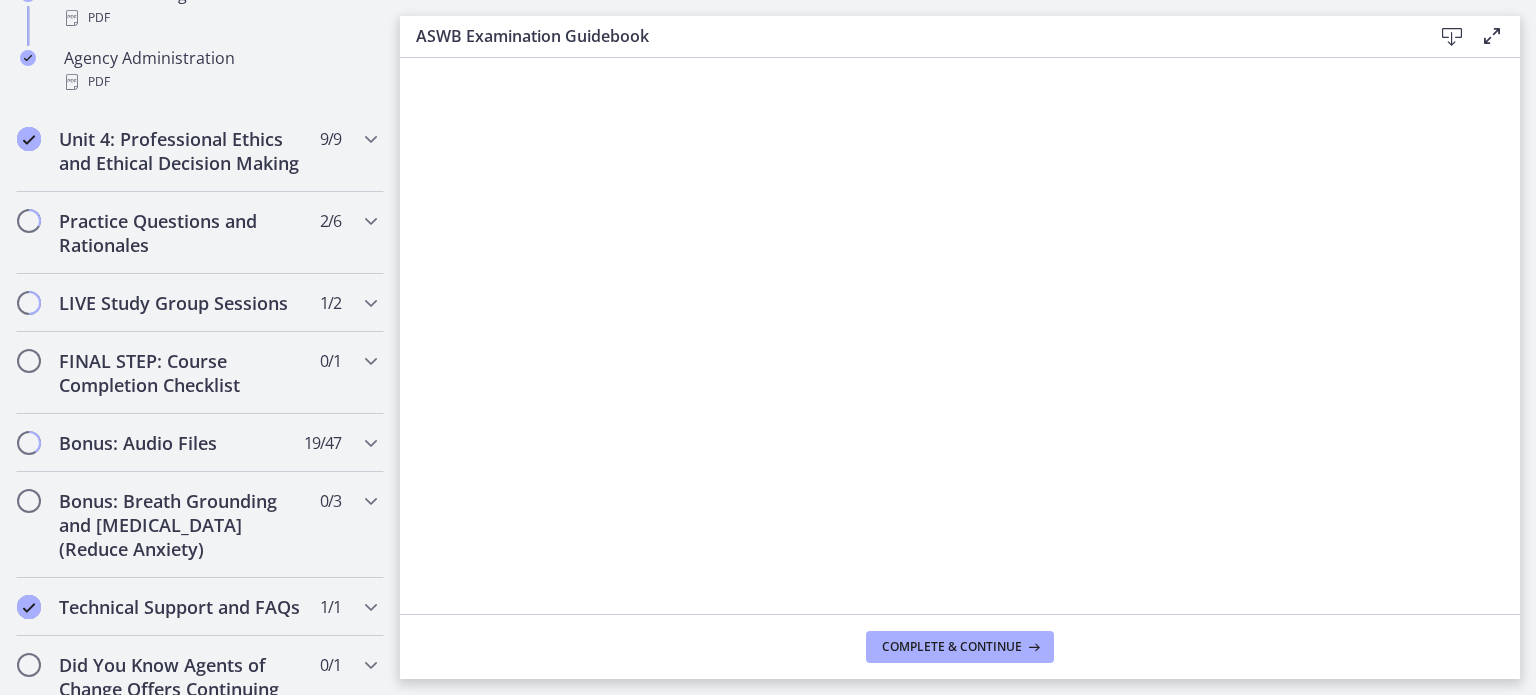 scroll, scrollTop: 1540, scrollLeft: 0, axis: vertical 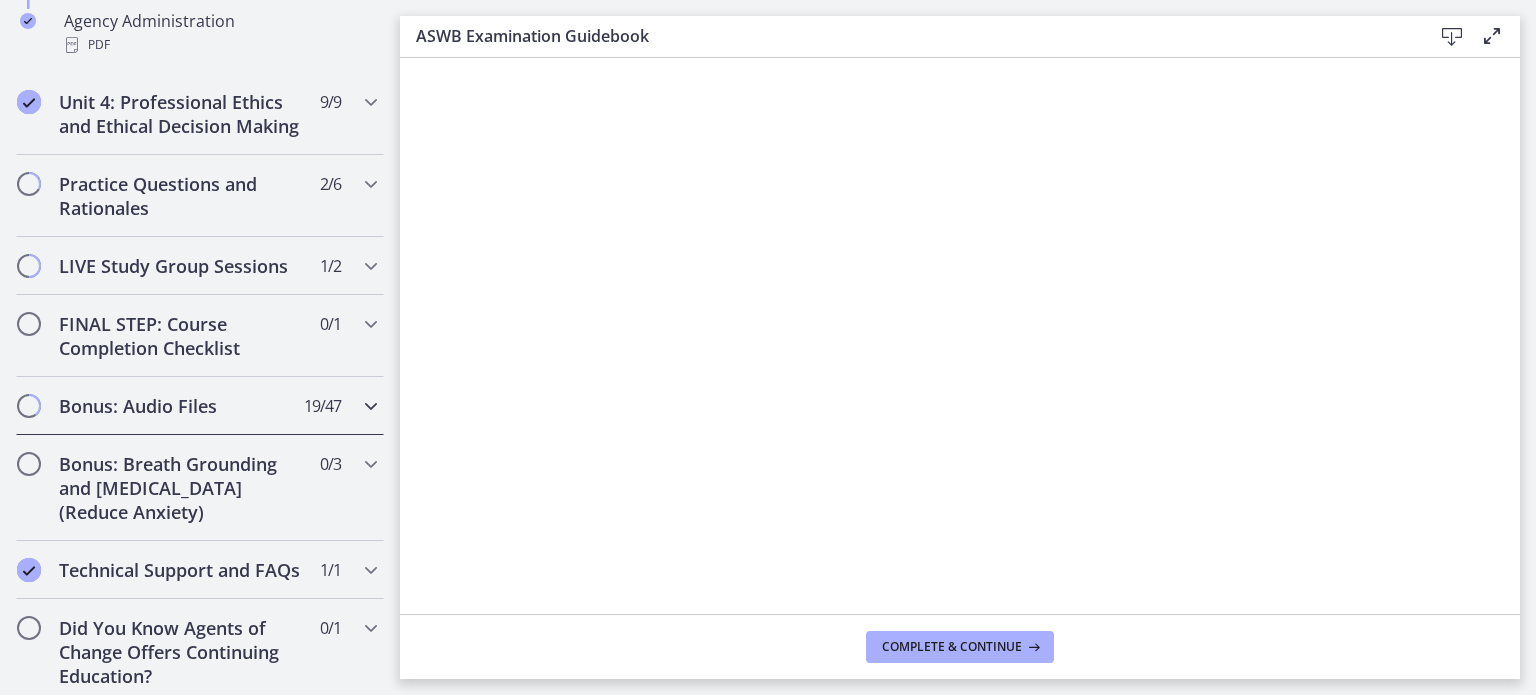 click on "Bonus: Audio Files" at bounding box center [181, 406] 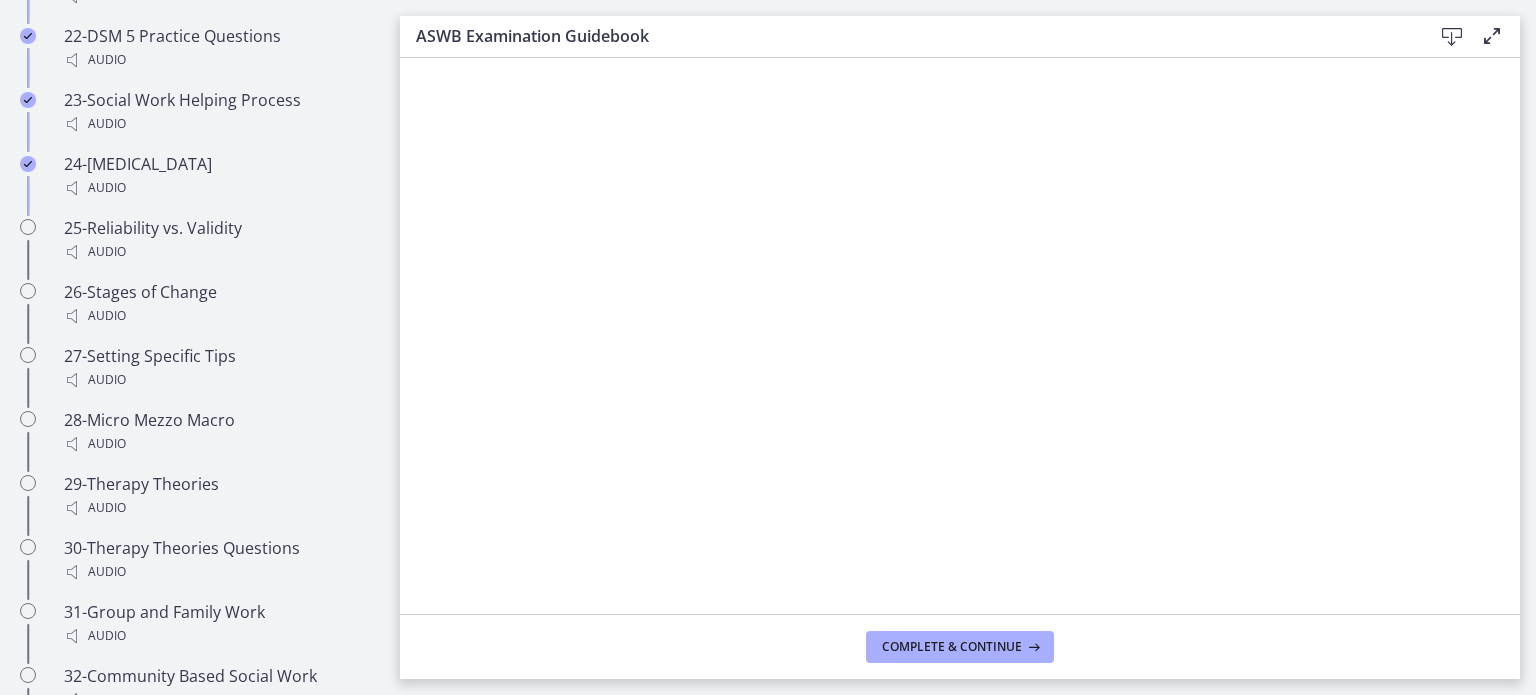 scroll, scrollTop: 2603, scrollLeft: 0, axis: vertical 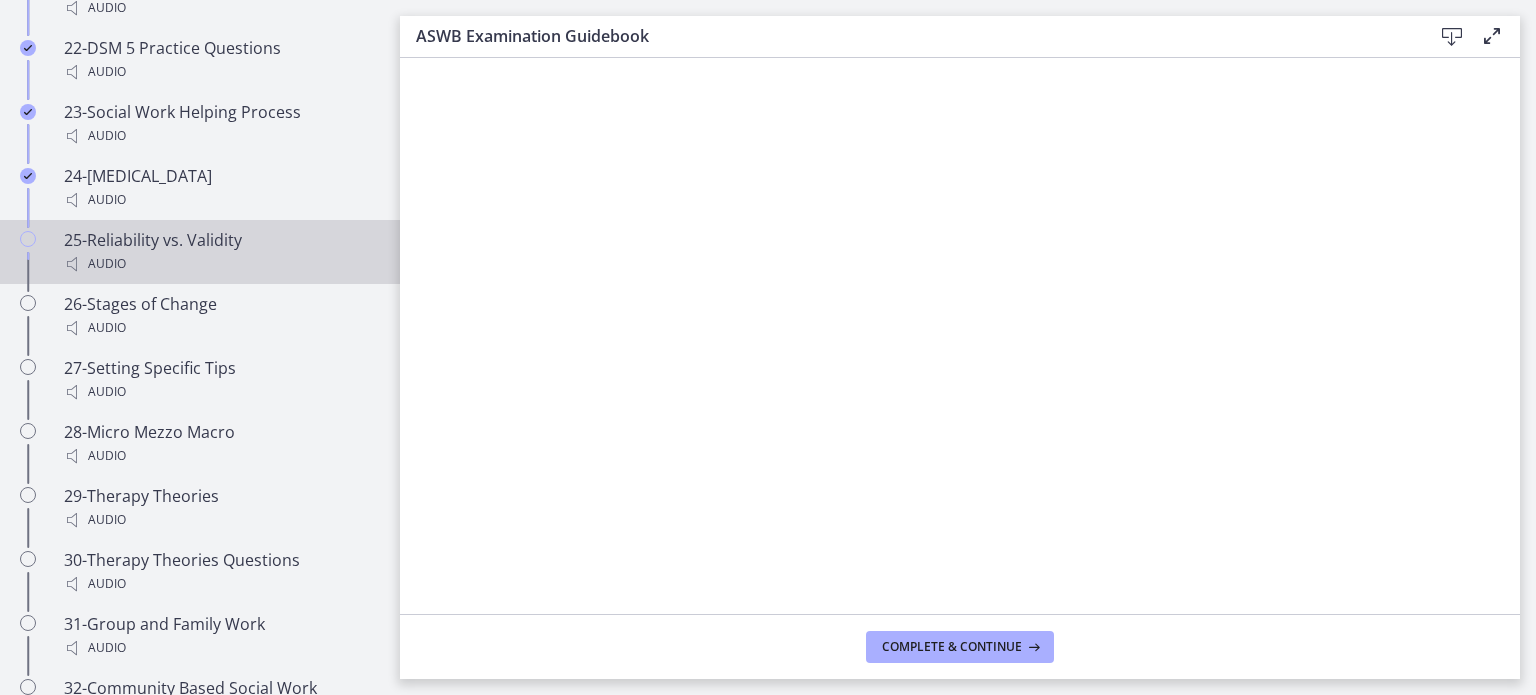 click on "Audio" at bounding box center [220, 264] 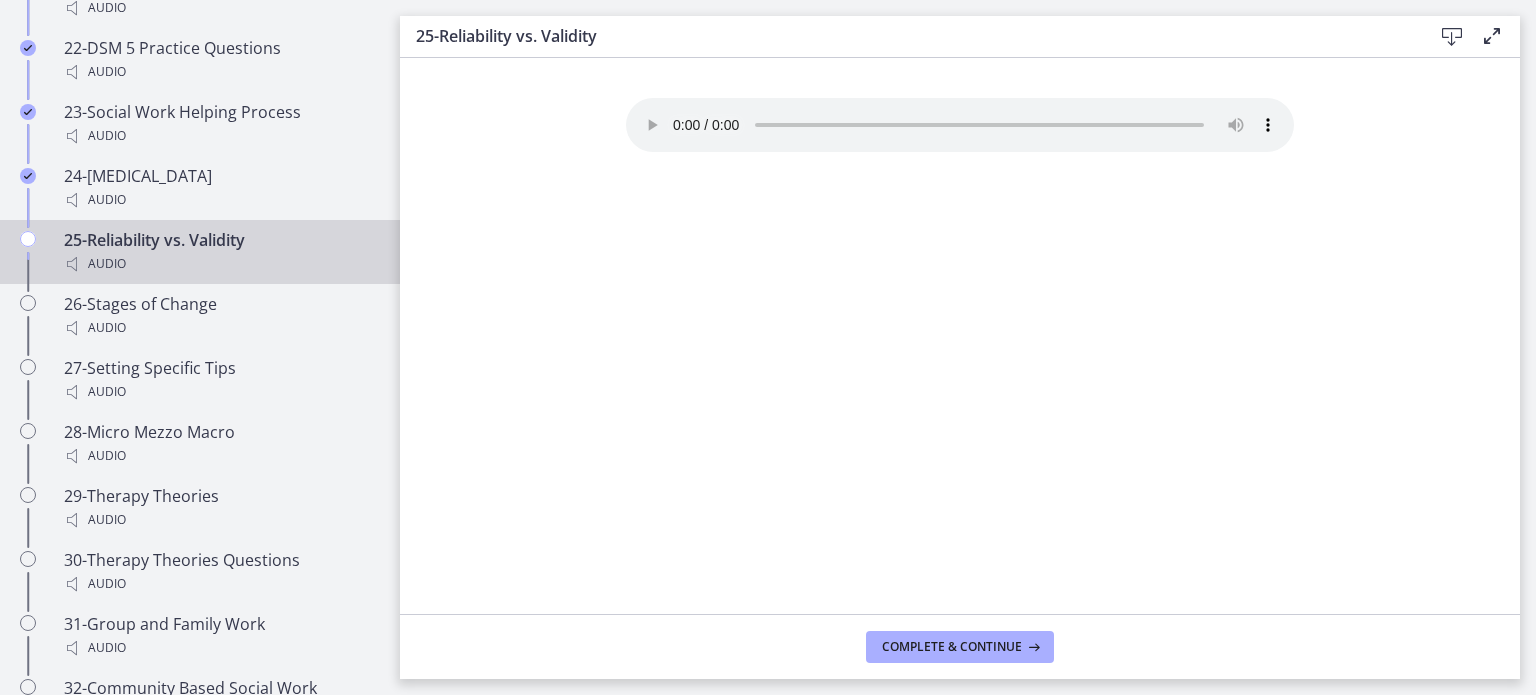 type 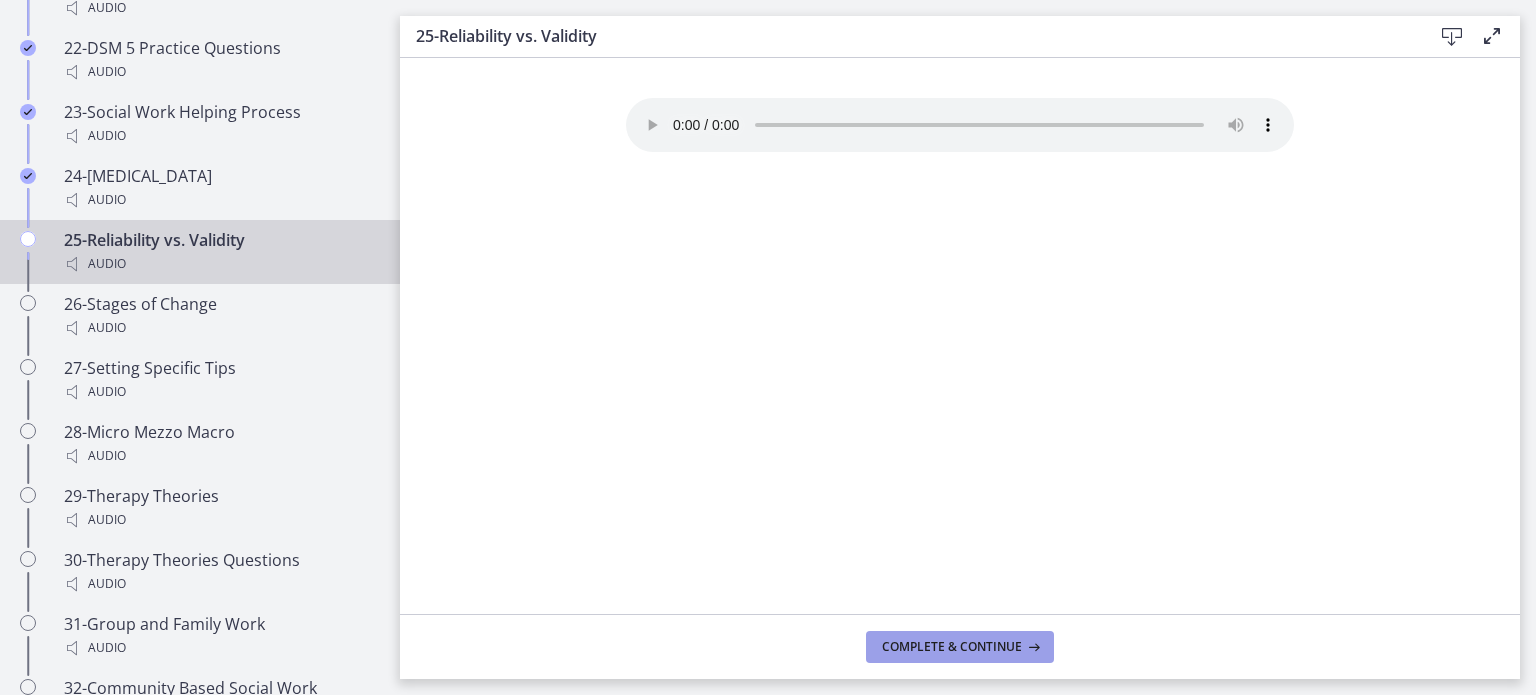 click on "Complete & continue" at bounding box center [952, 647] 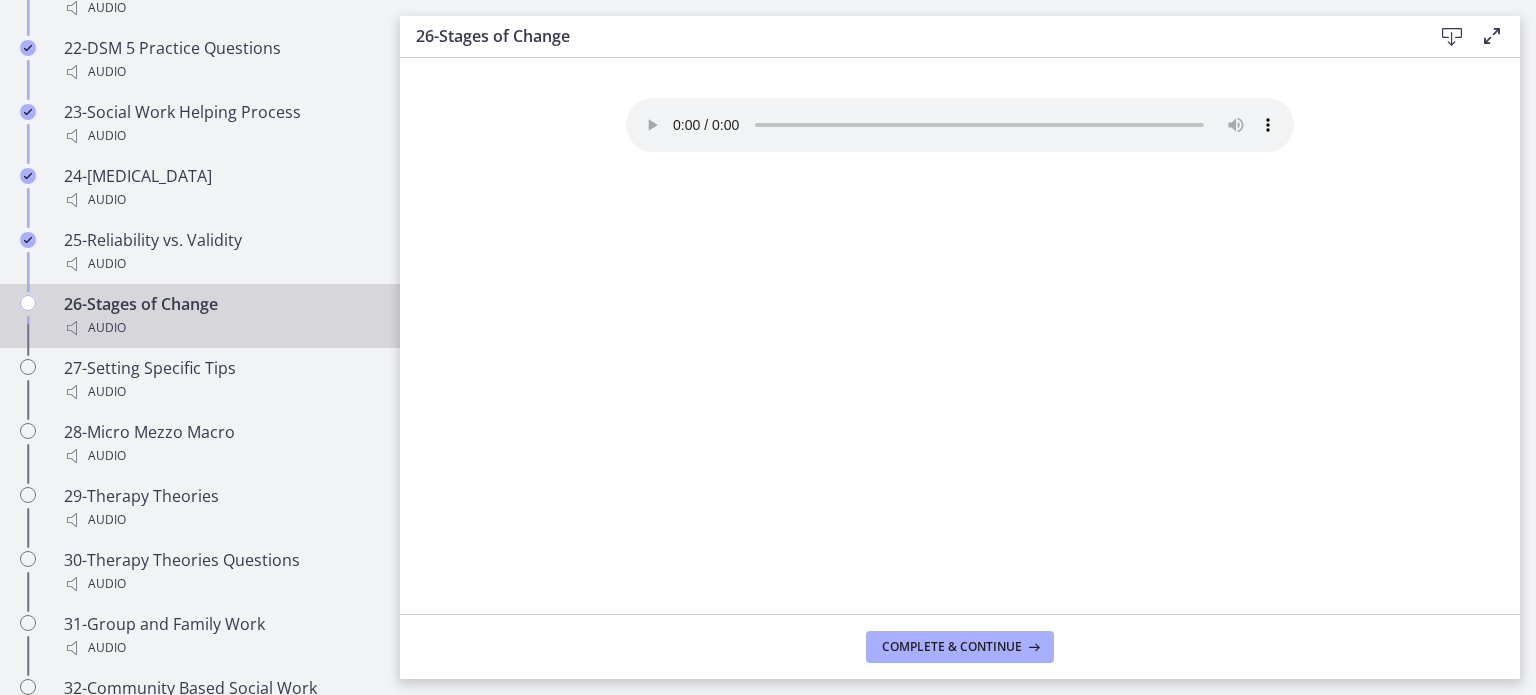 type 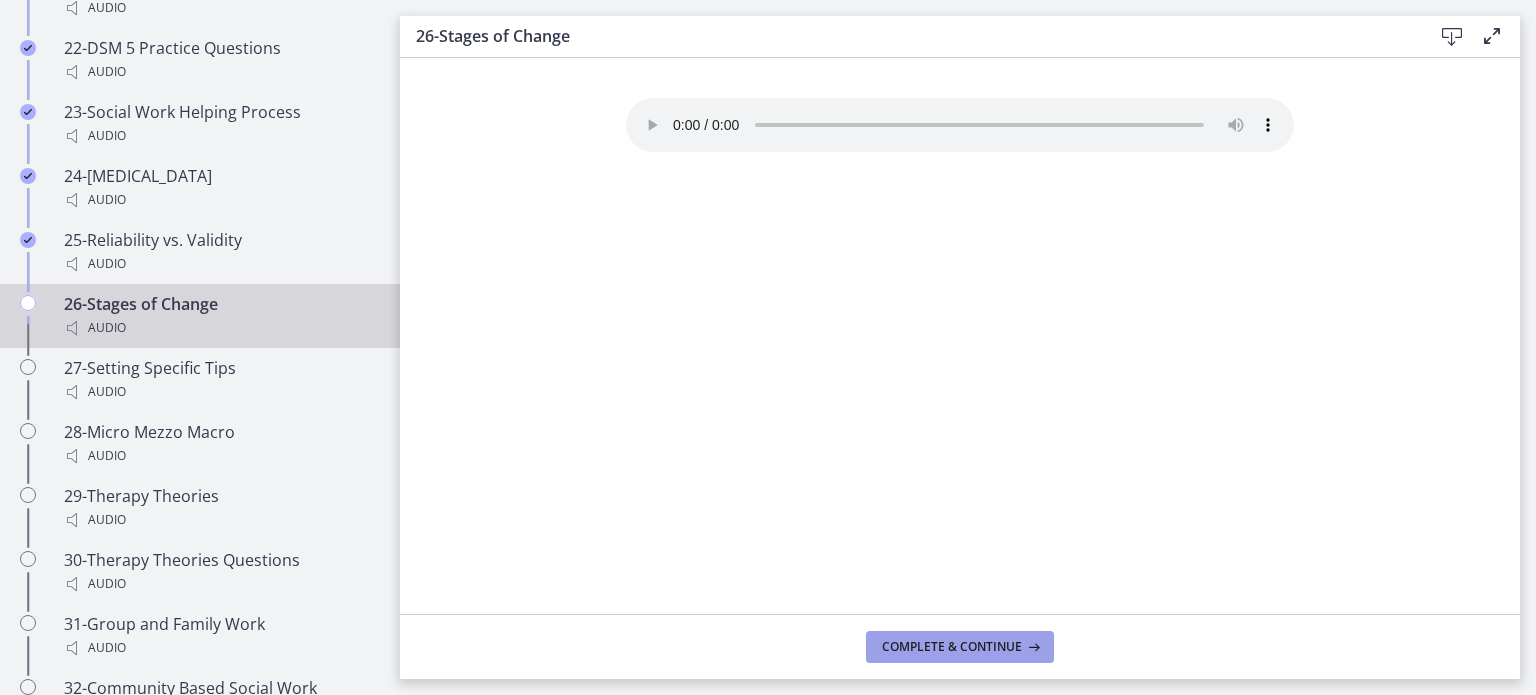 click on "Complete & continue" at bounding box center [952, 647] 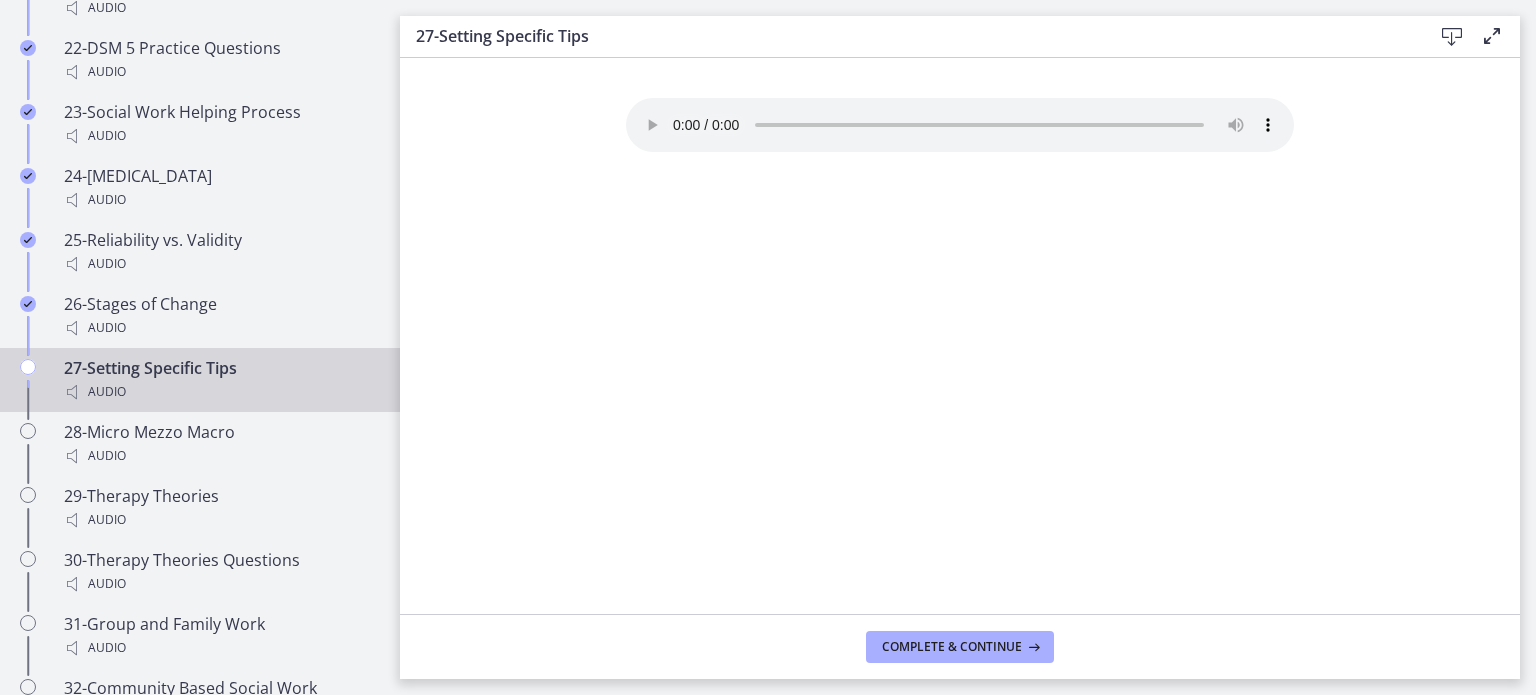 type 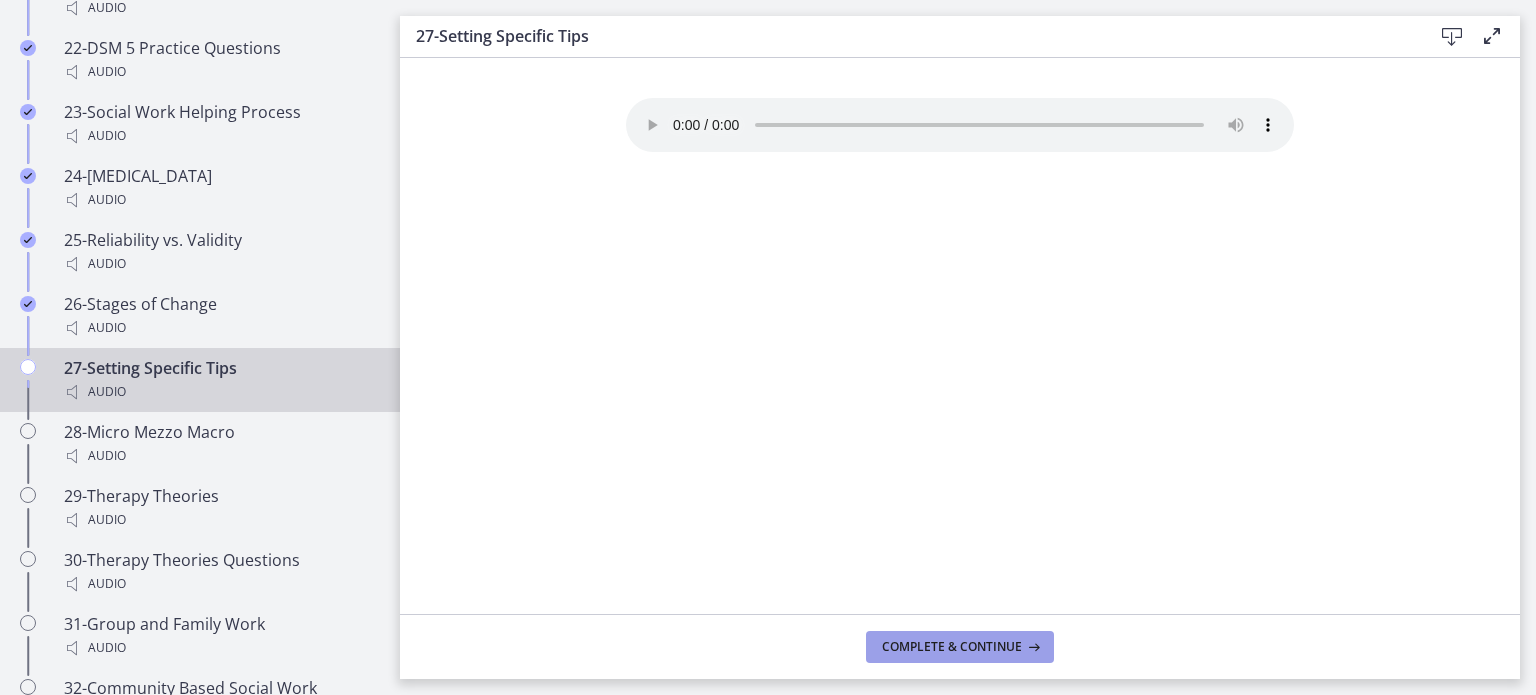 click on "Complete & continue" at bounding box center [960, 647] 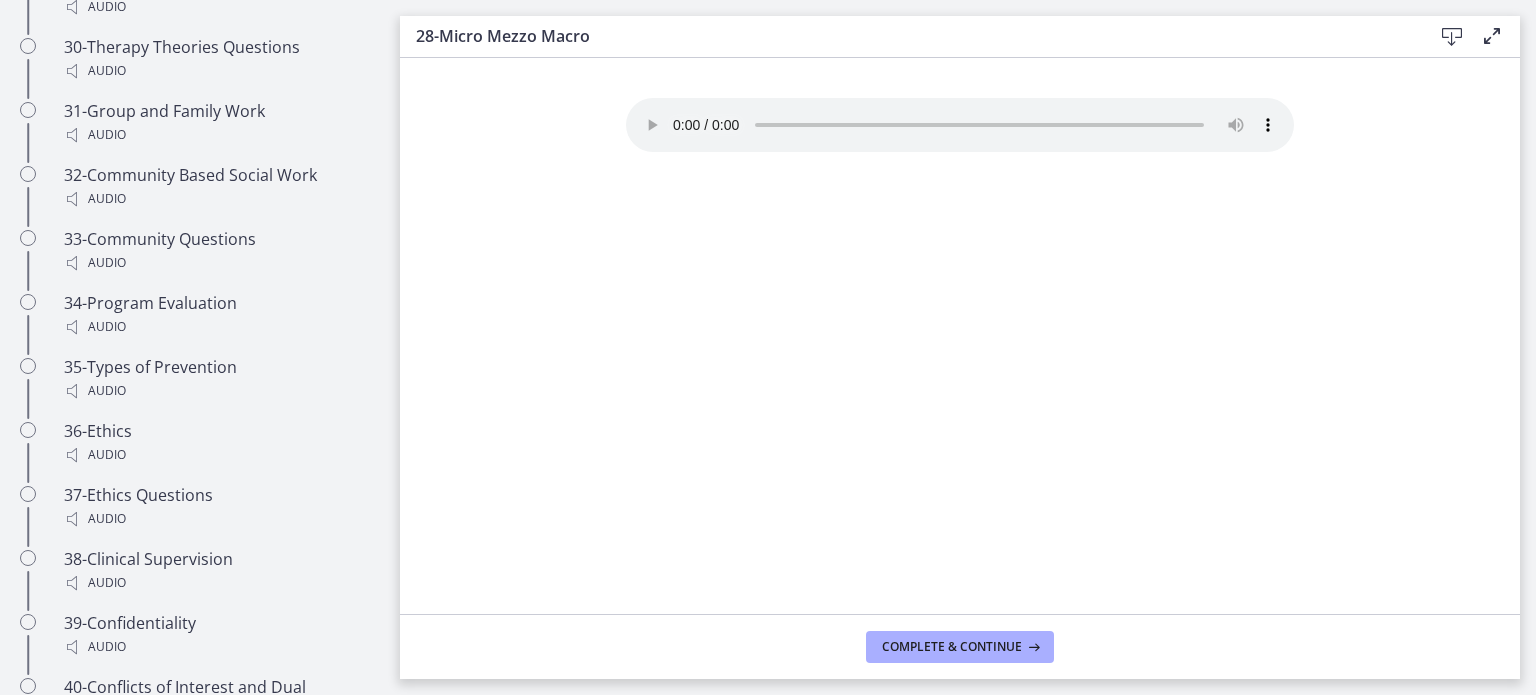 scroll, scrollTop: 3133, scrollLeft: 0, axis: vertical 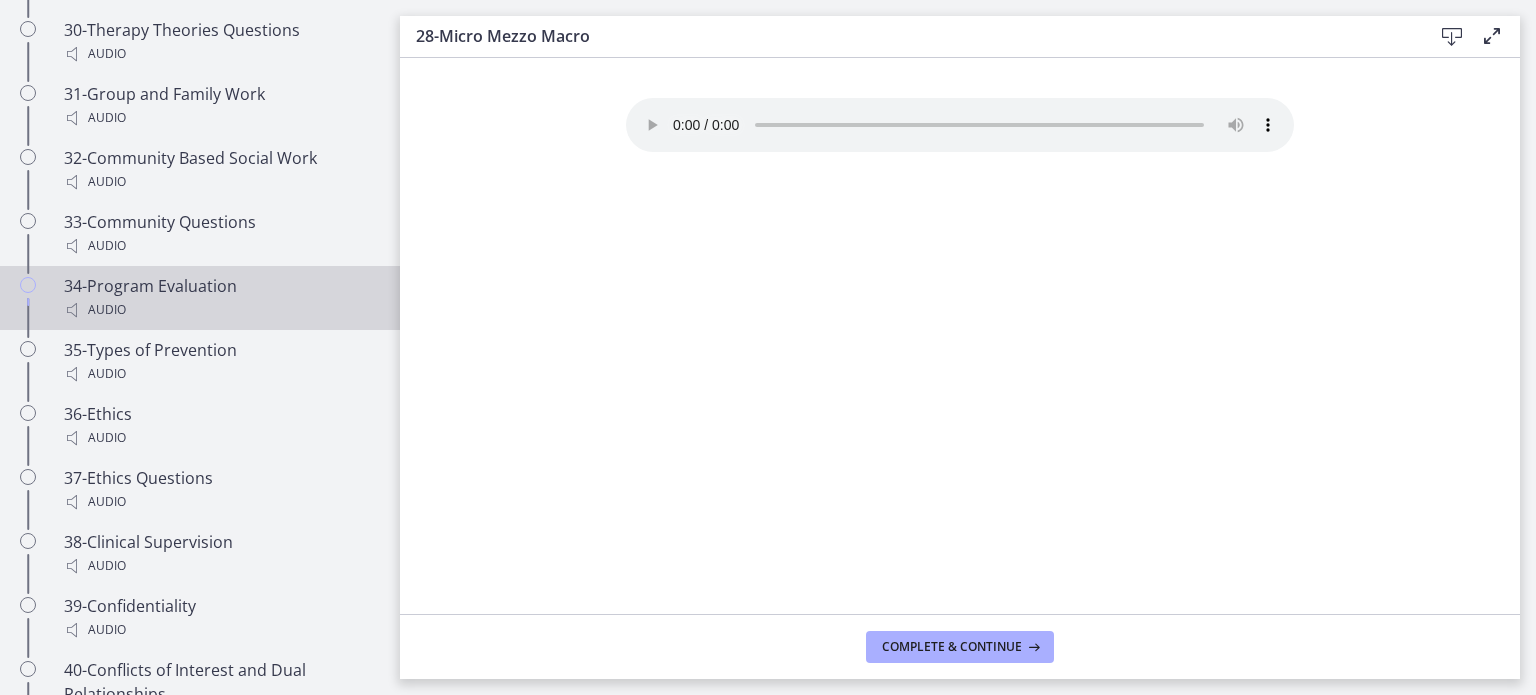 click on "34-Program Evaluation
Audio" at bounding box center (200, 298) 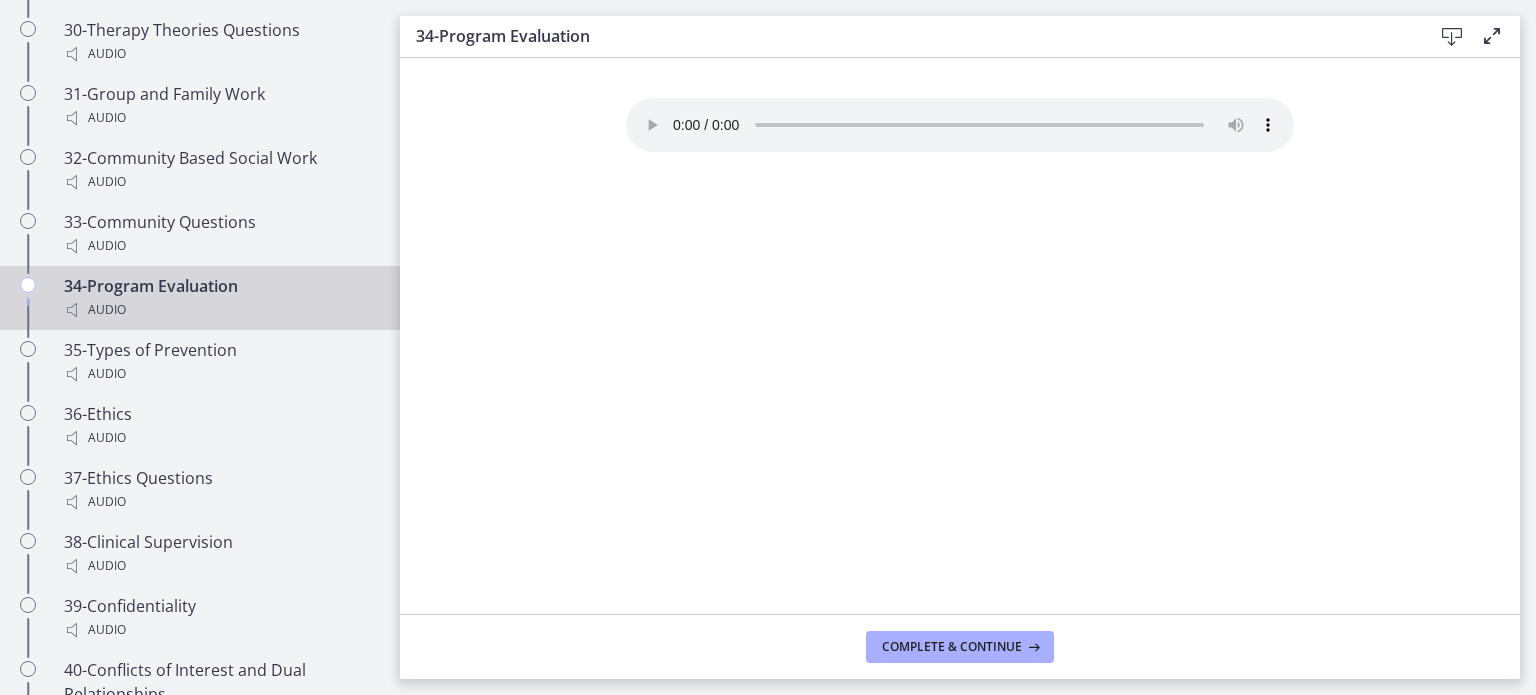 type 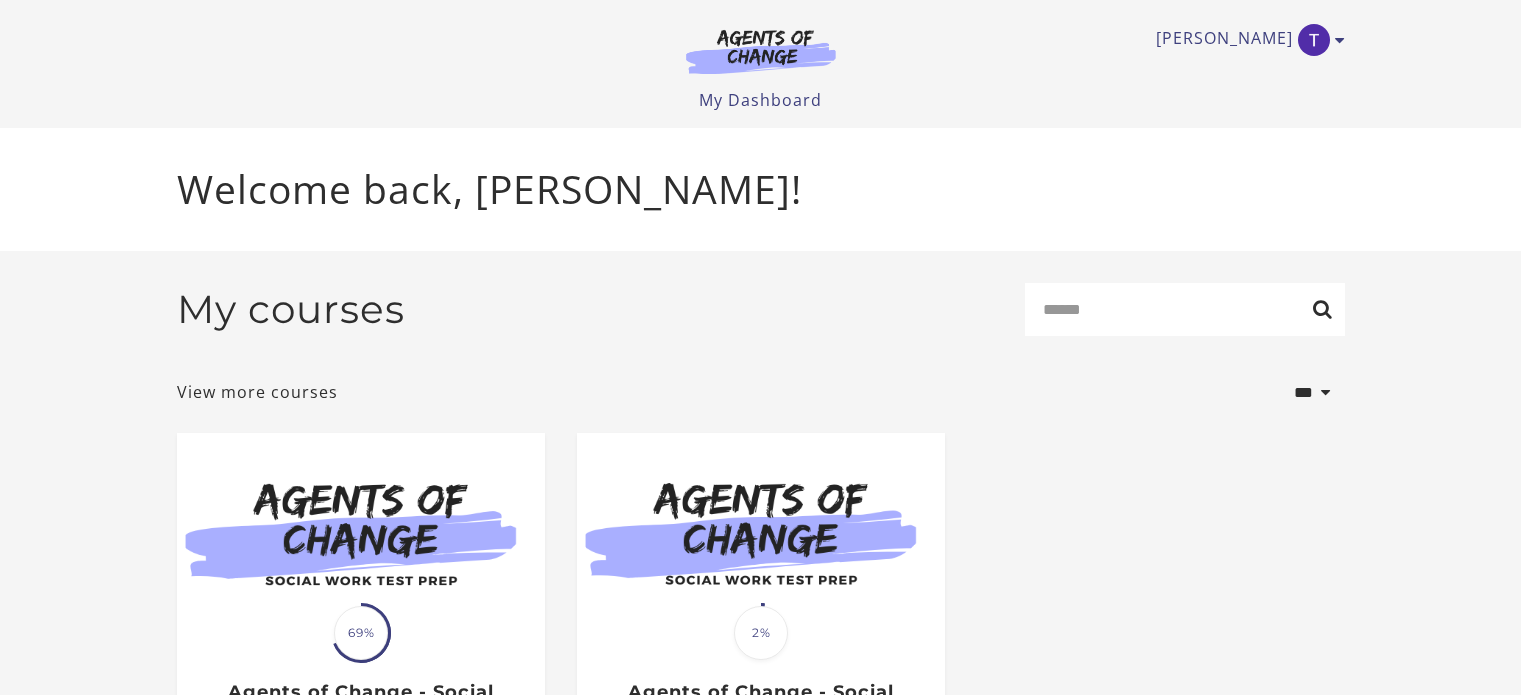 scroll, scrollTop: 0, scrollLeft: 0, axis: both 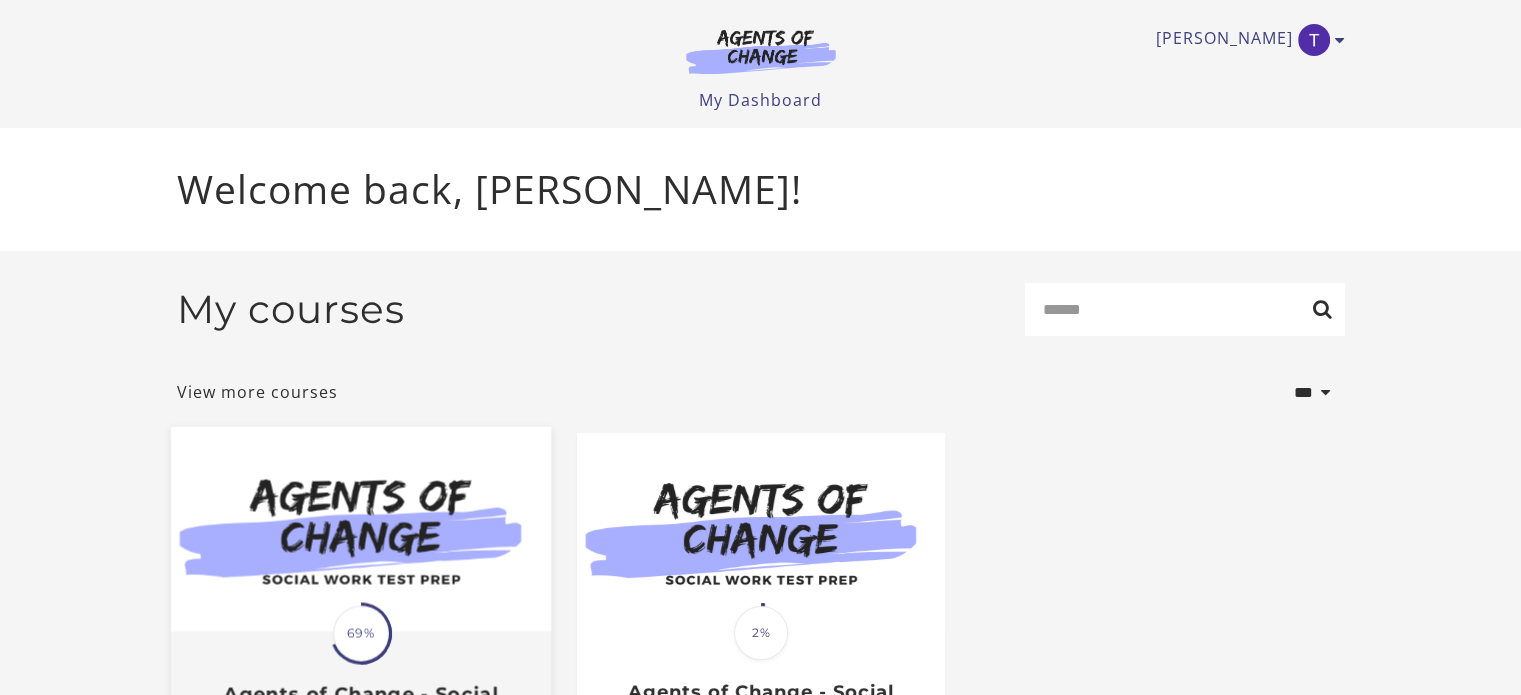 click at bounding box center [360, 529] 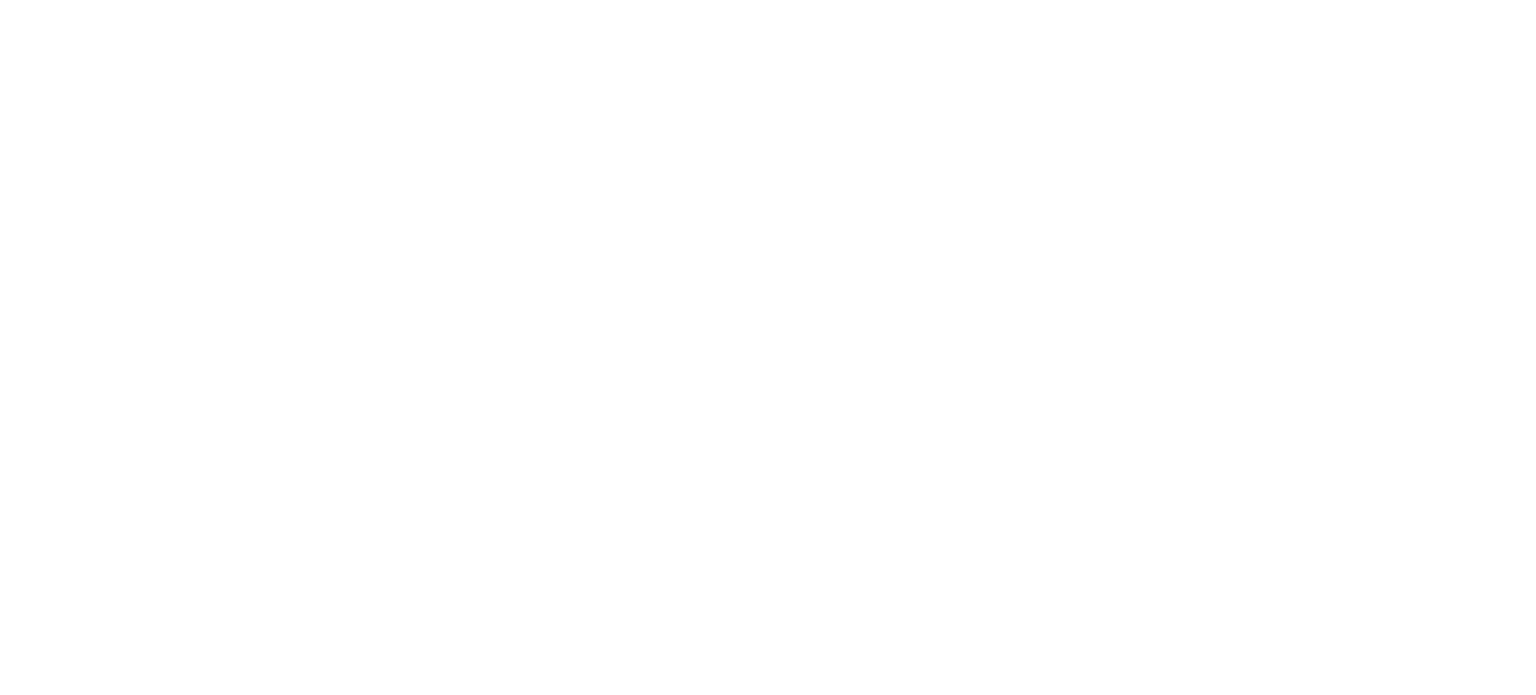 scroll, scrollTop: 0, scrollLeft: 0, axis: both 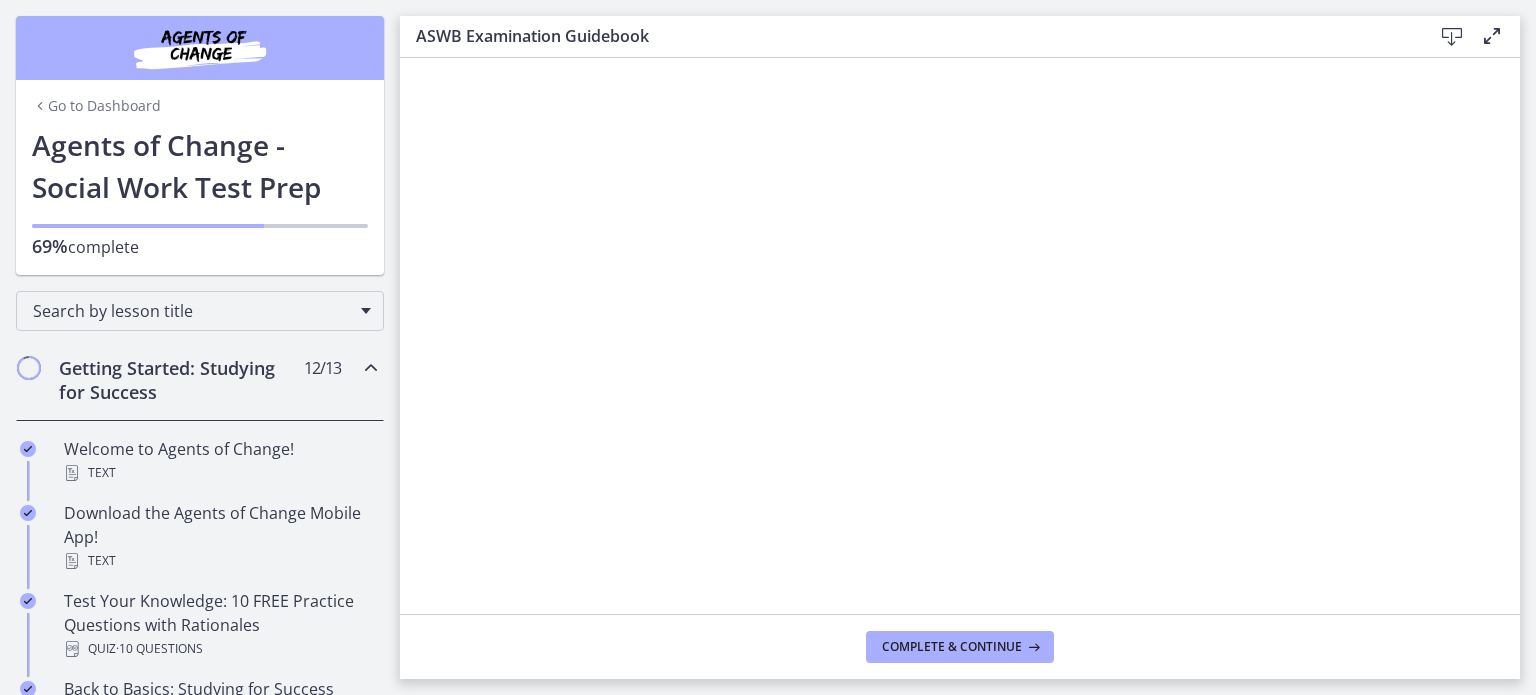 drag, startPoint x: 1522, startPoint y: 331, endPoint x: 1527, endPoint y: 347, distance: 16.763054 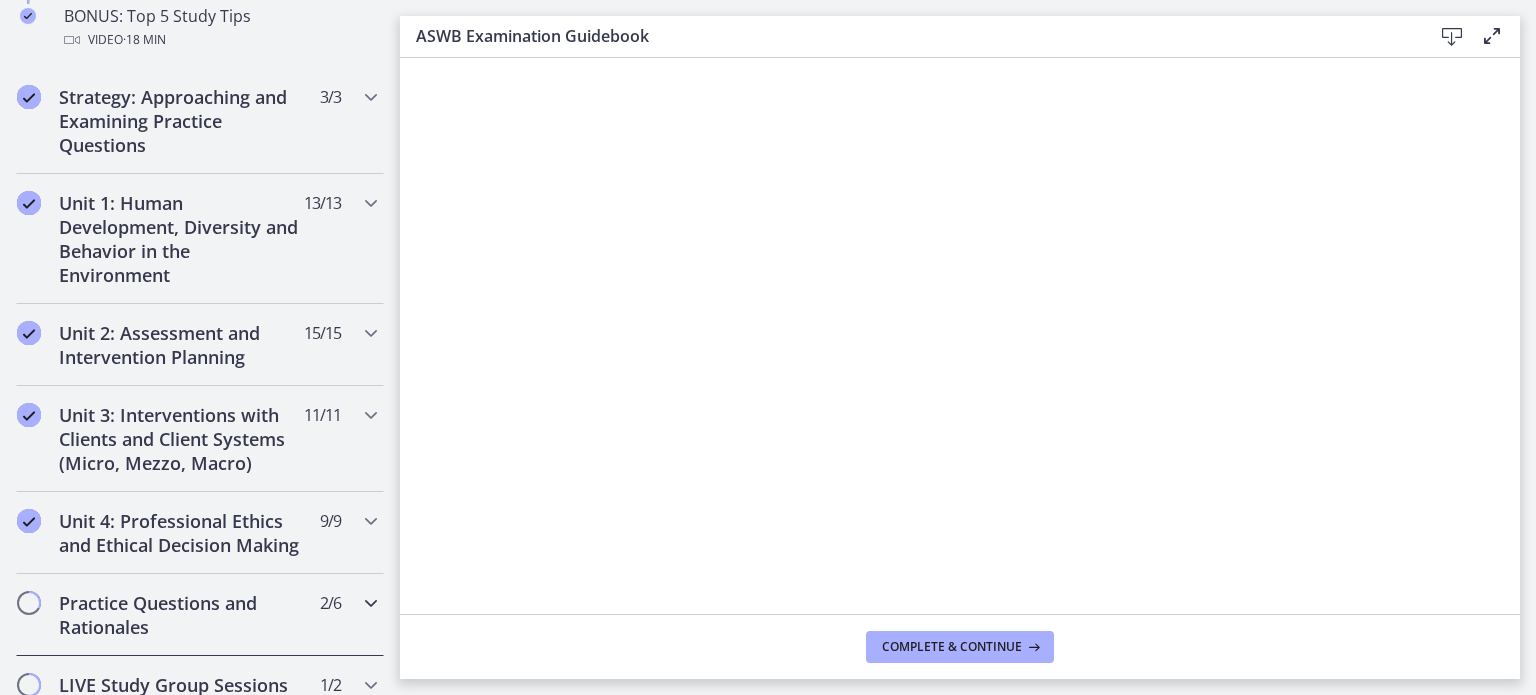 scroll, scrollTop: 1336, scrollLeft: 0, axis: vertical 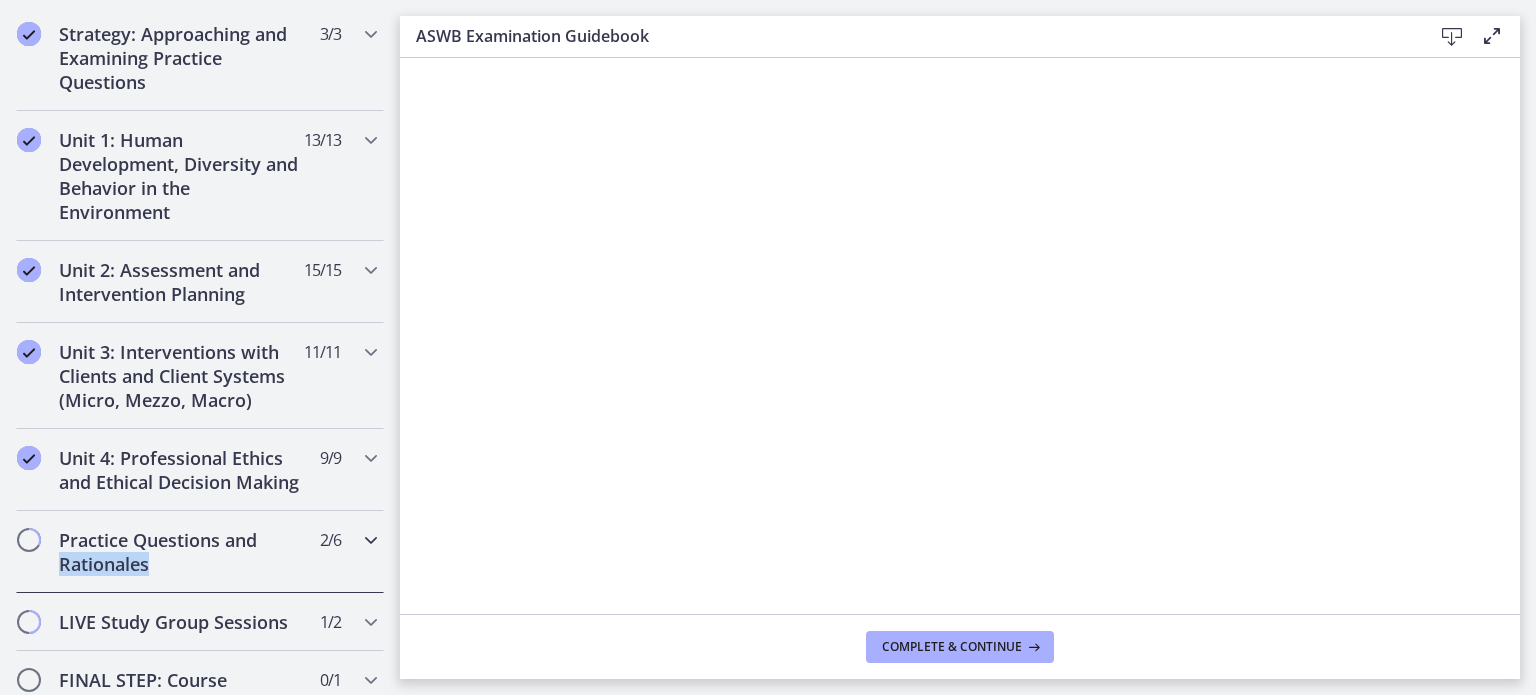 drag, startPoint x: 369, startPoint y: 539, endPoint x: 376, endPoint y: 610, distance: 71.34424 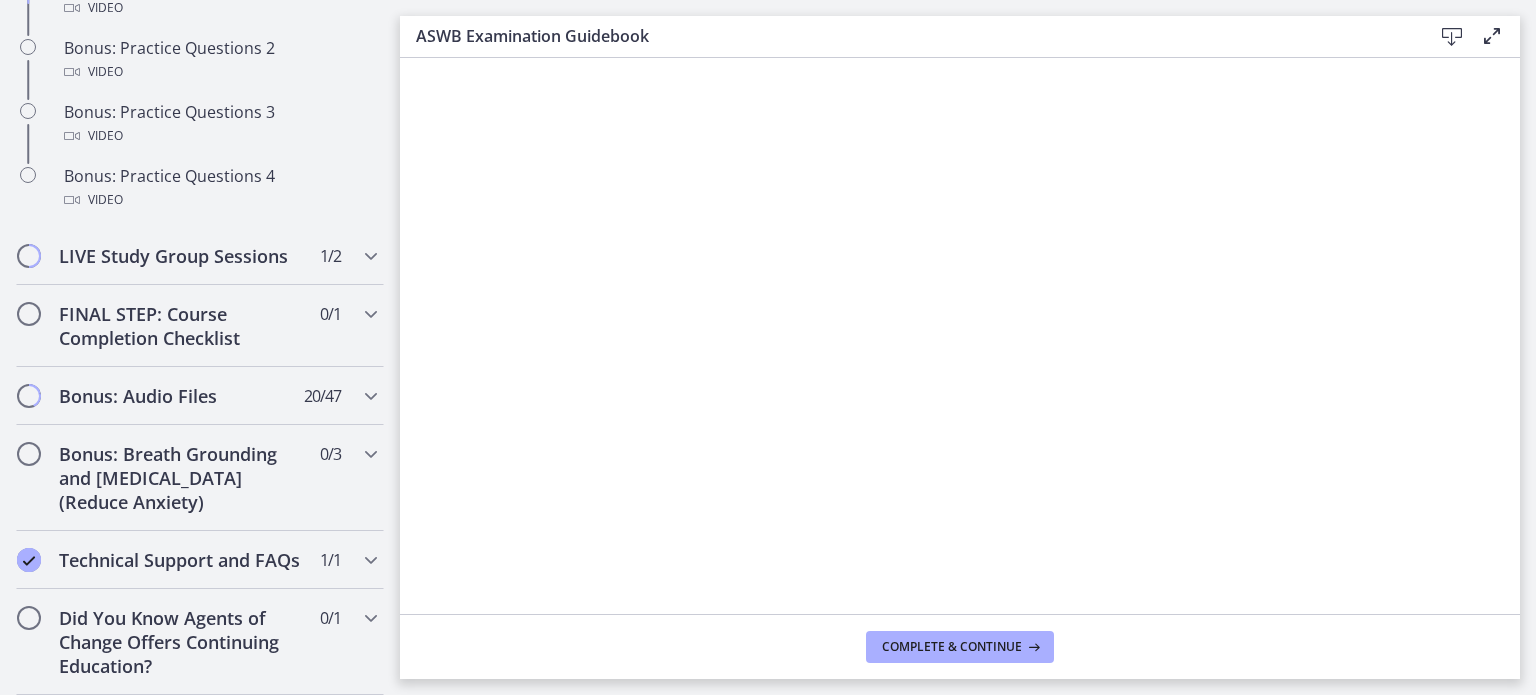 scroll, scrollTop: 1247, scrollLeft: 0, axis: vertical 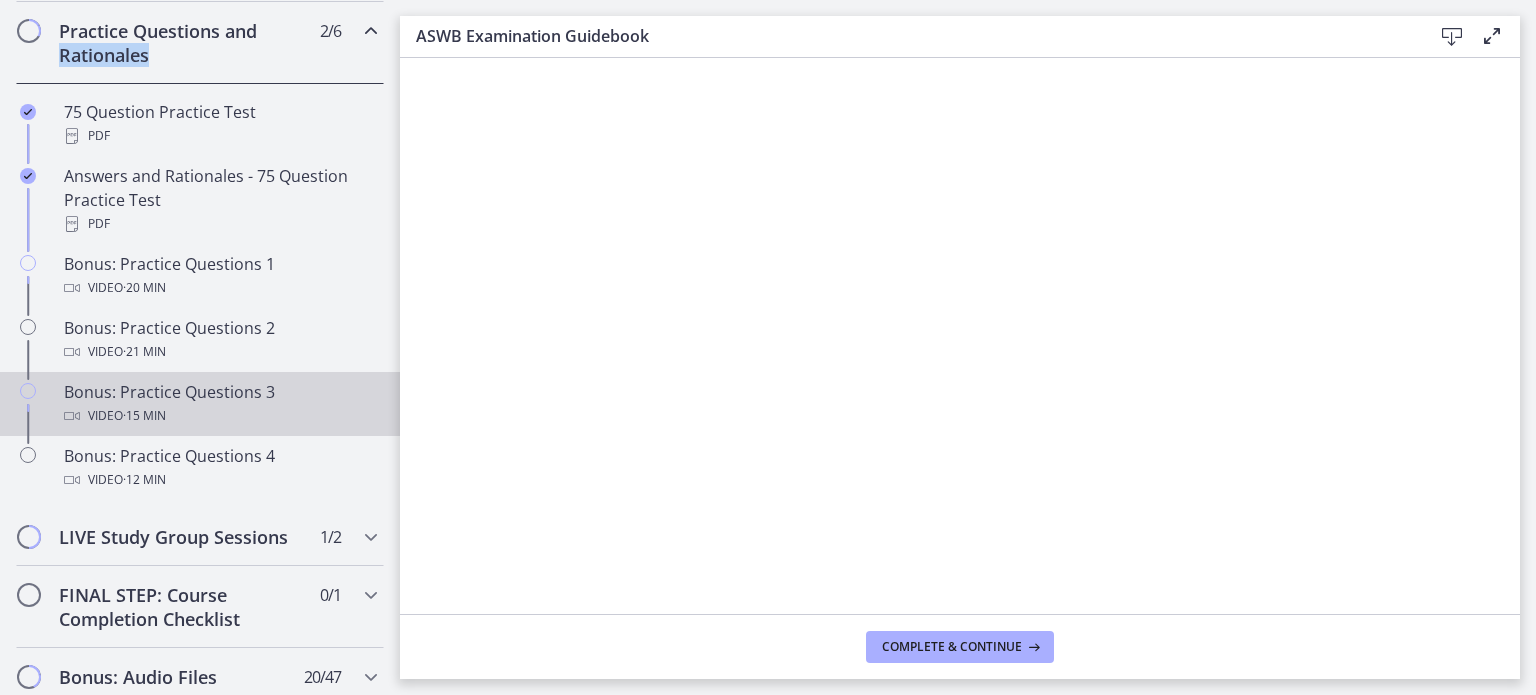 click on "Bonus: Practice Questions 3
Video
·  15 min" at bounding box center [200, 404] 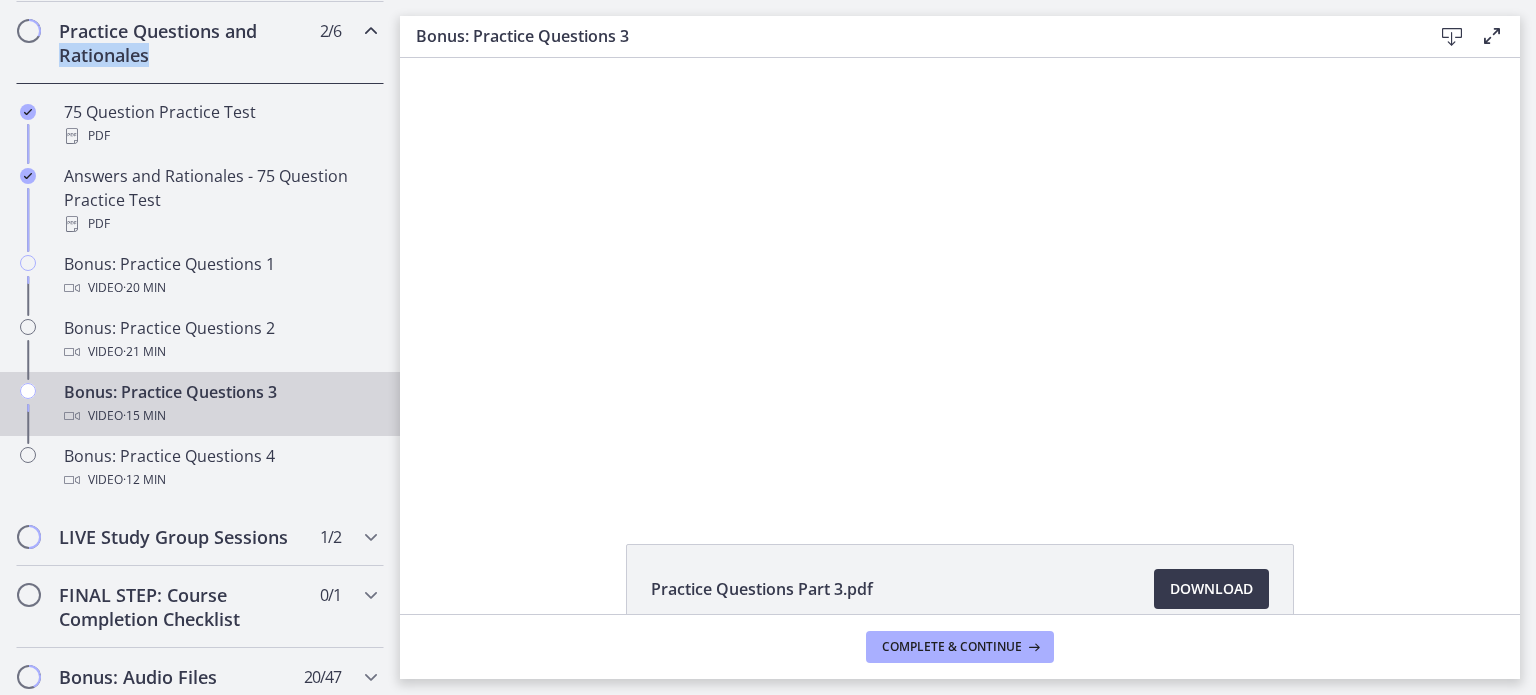 scroll, scrollTop: 0, scrollLeft: 0, axis: both 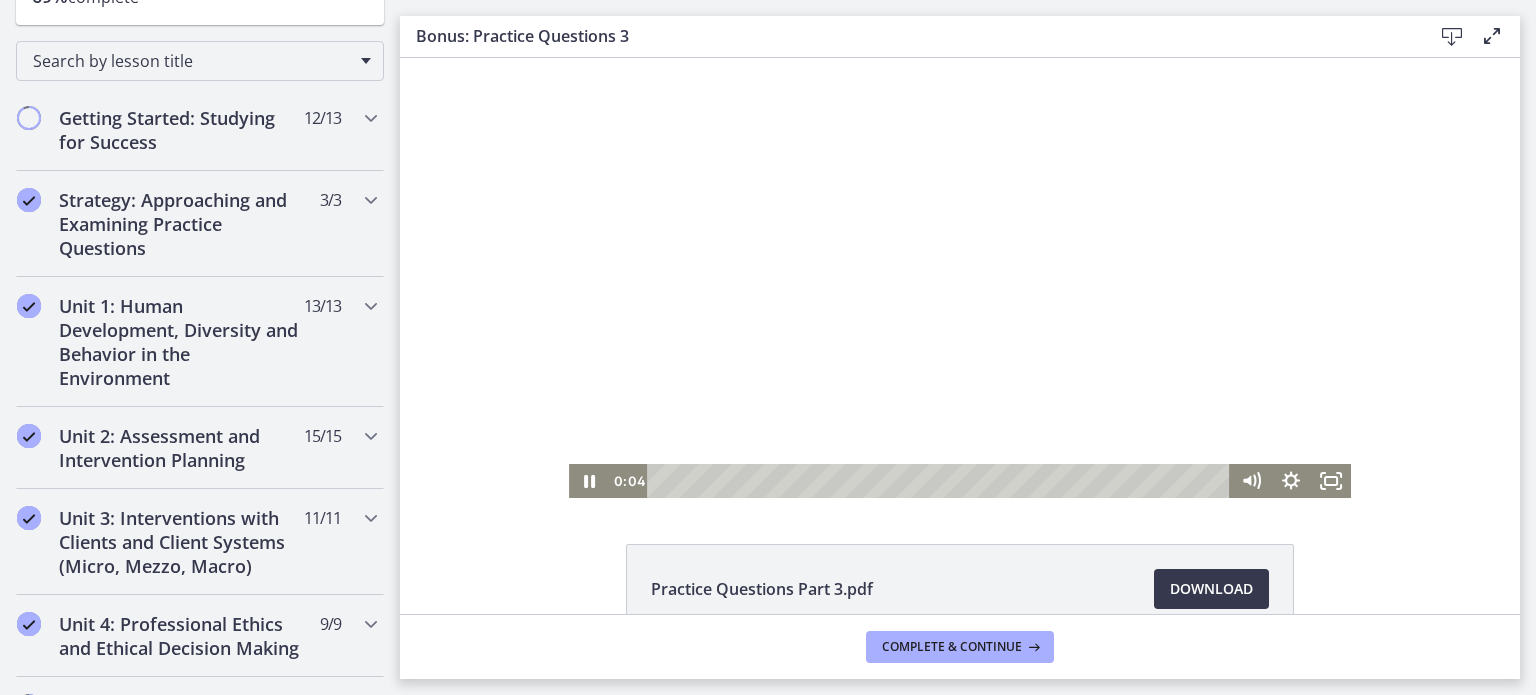 click at bounding box center [960, 278] 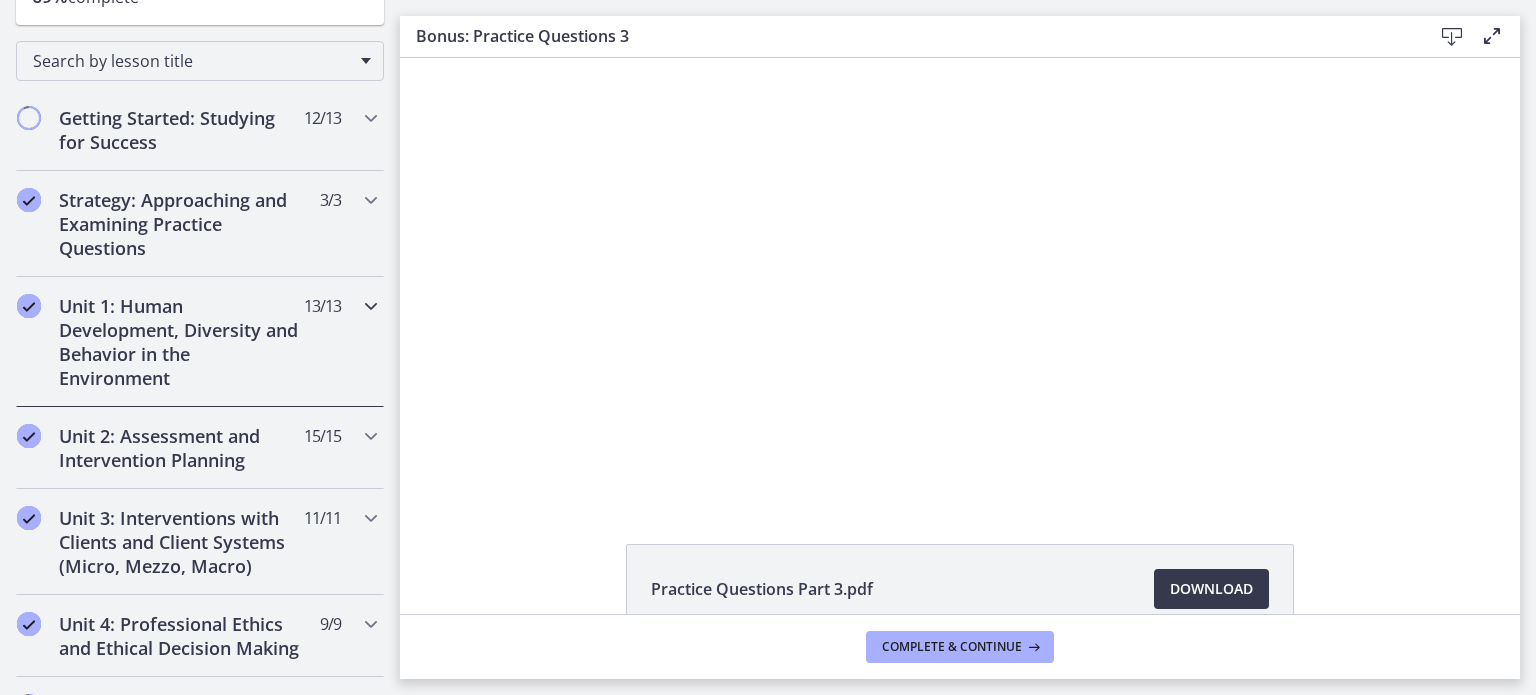 click on "Unit 1: Human Development, Diversity and Behavior in the Environment" at bounding box center [181, 342] 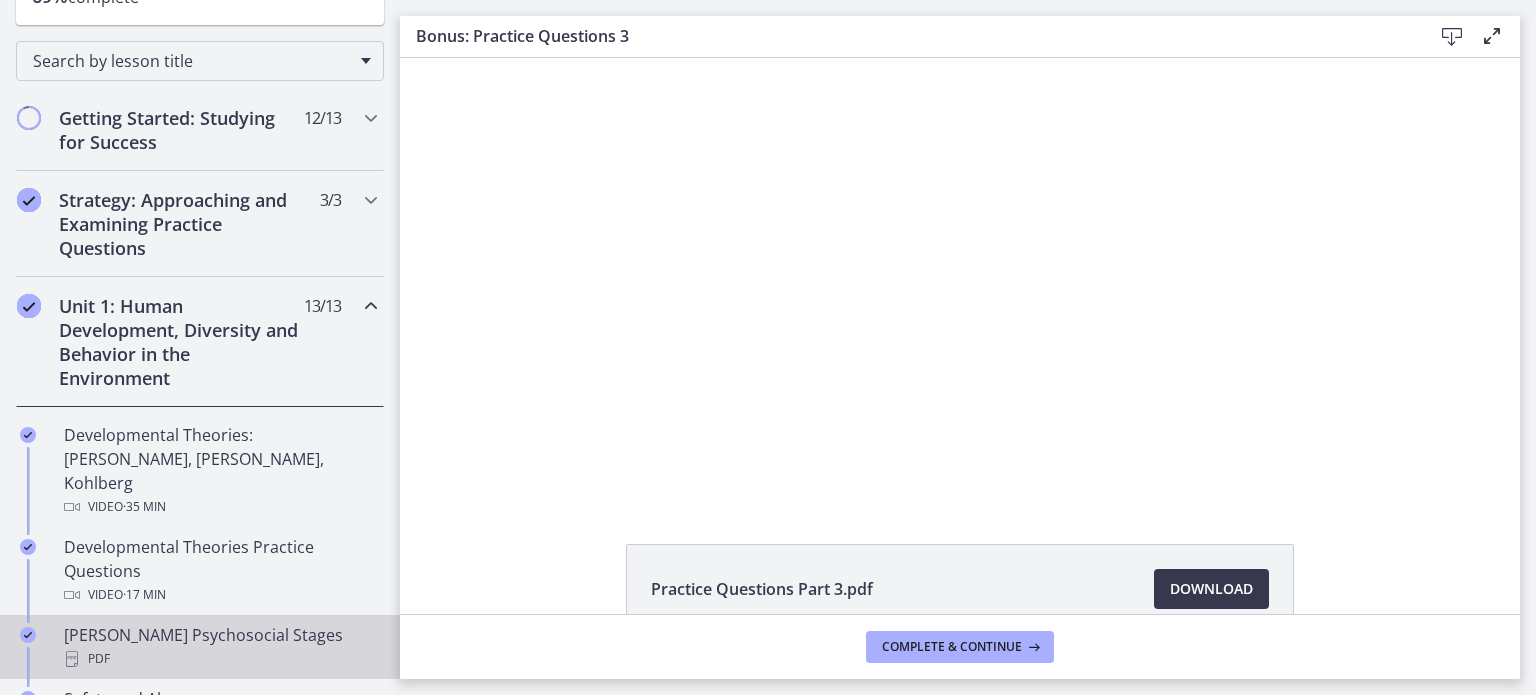 click on "[PERSON_NAME] Psychosocial Stages
PDF" at bounding box center [220, 647] 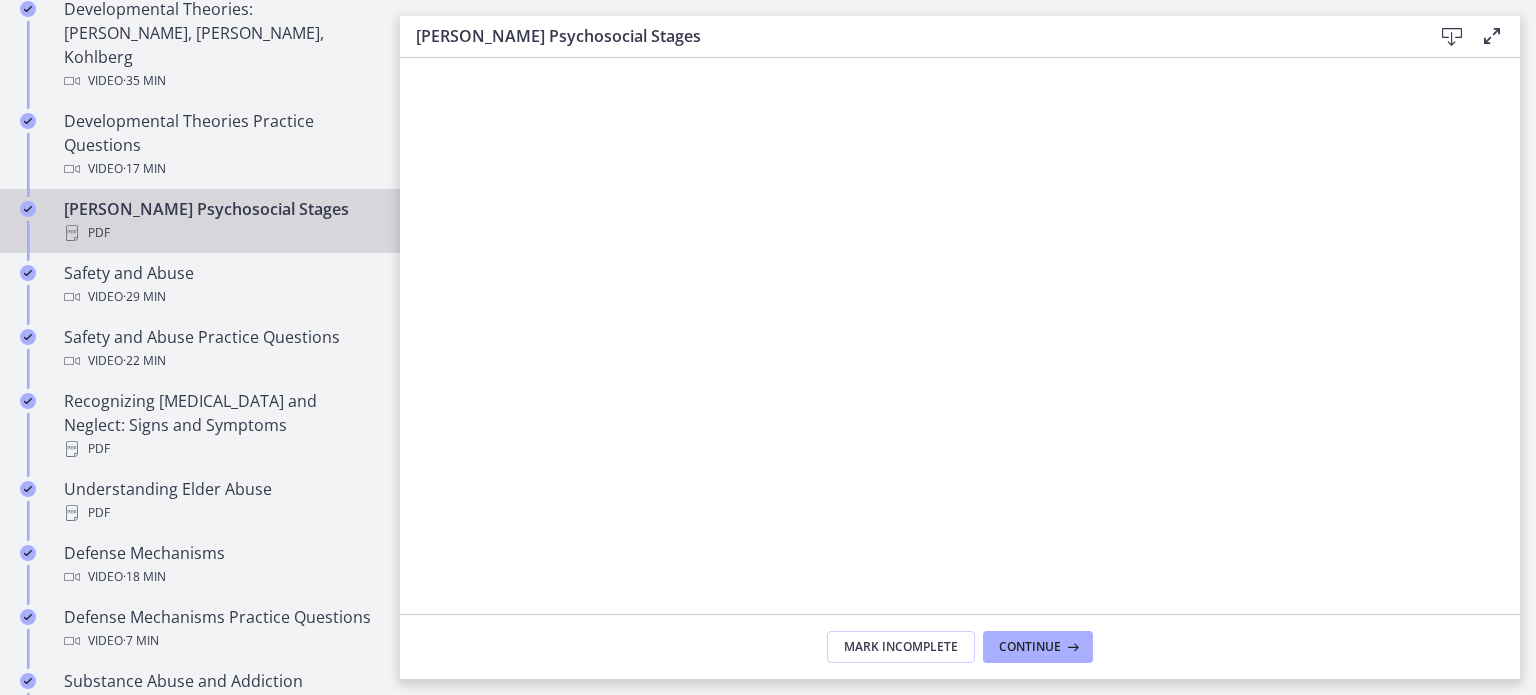 scroll, scrollTop: 713, scrollLeft: 0, axis: vertical 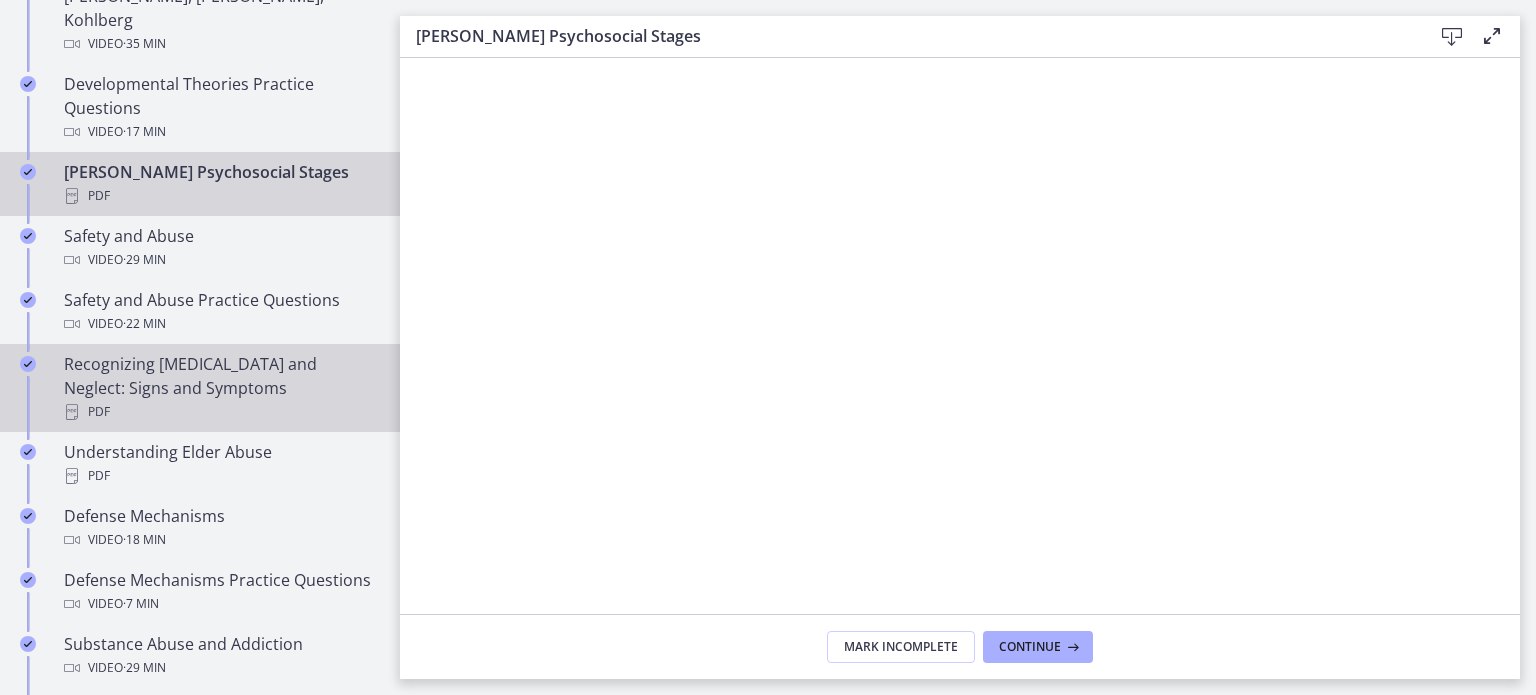 click on "Recognizing [MEDICAL_DATA] and Neglect: Signs and Symptoms
PDF" at bounding box center [220, 388] 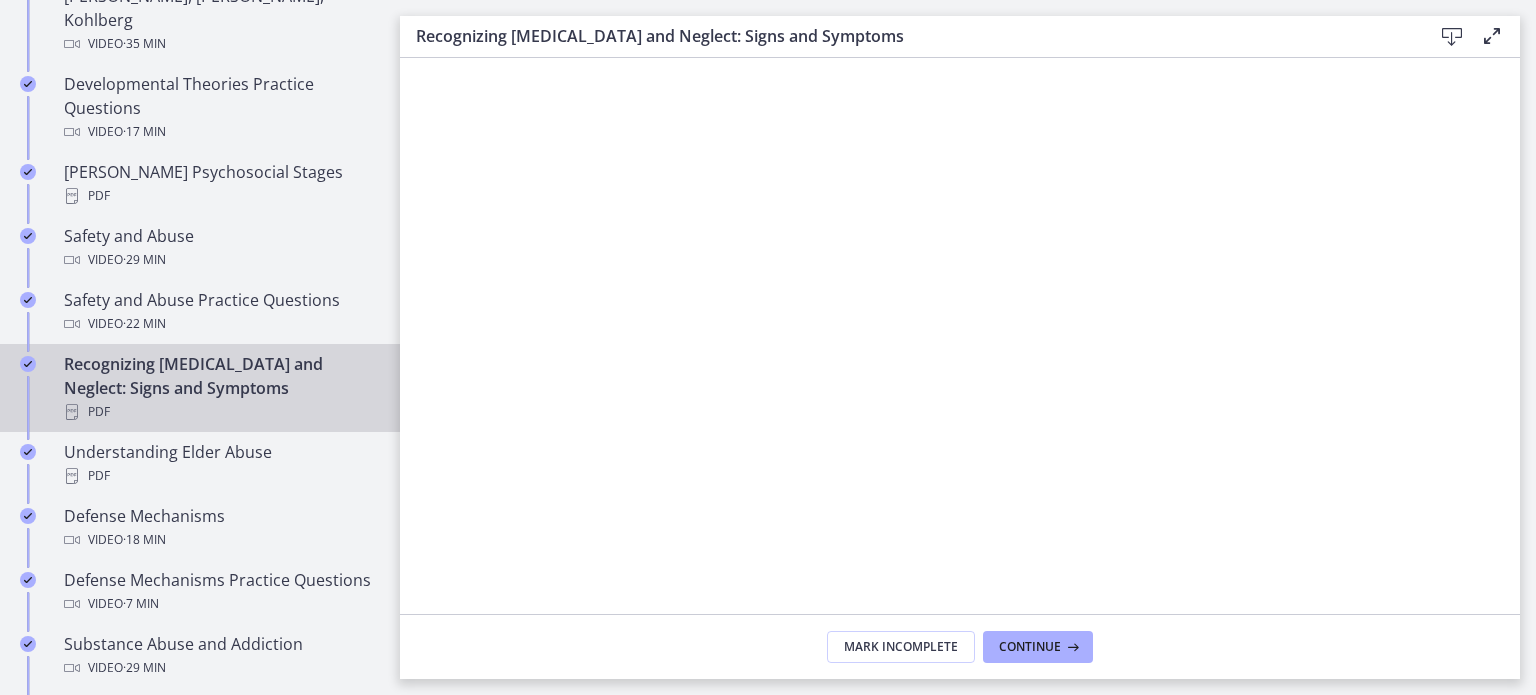 drag, startPoint x: 1533, startPoint y: 355, endPoint x: 1535, endPoint y: 383, distance: 28.071337 